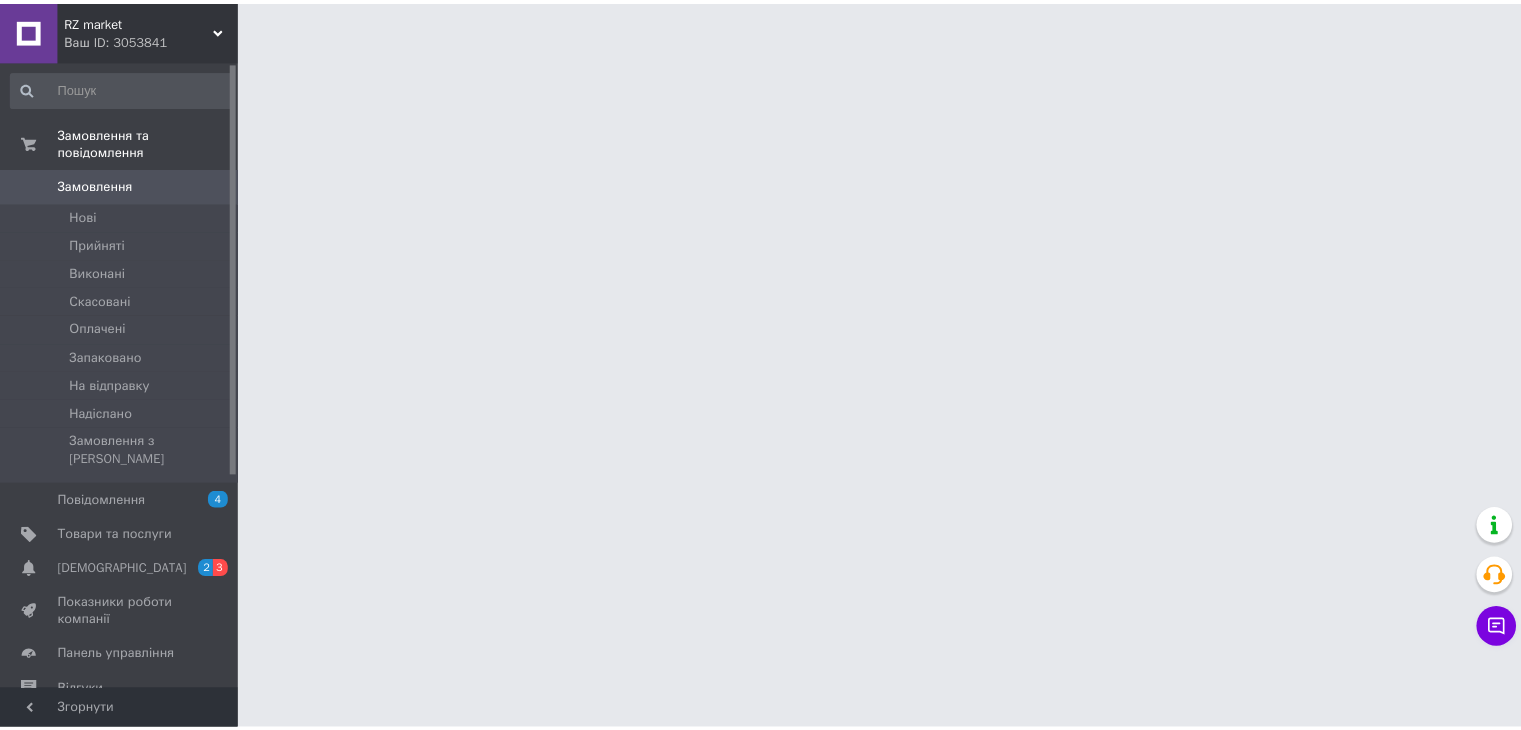 scroll, scrollTop: 0, scrollLeft: 0, axis: both 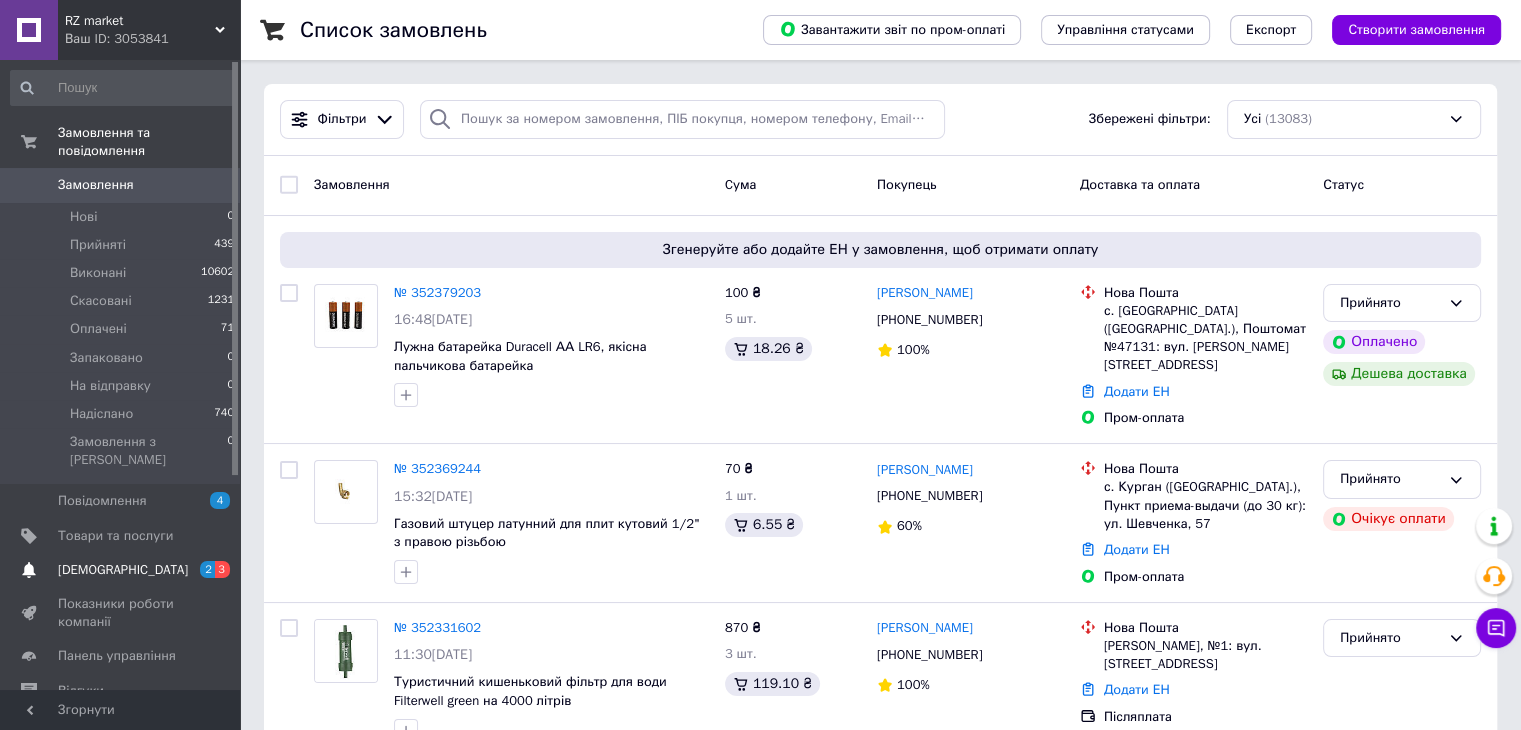 click on "[DEMOGRAPHIC_DATA]" at bounding box center (123, 570) 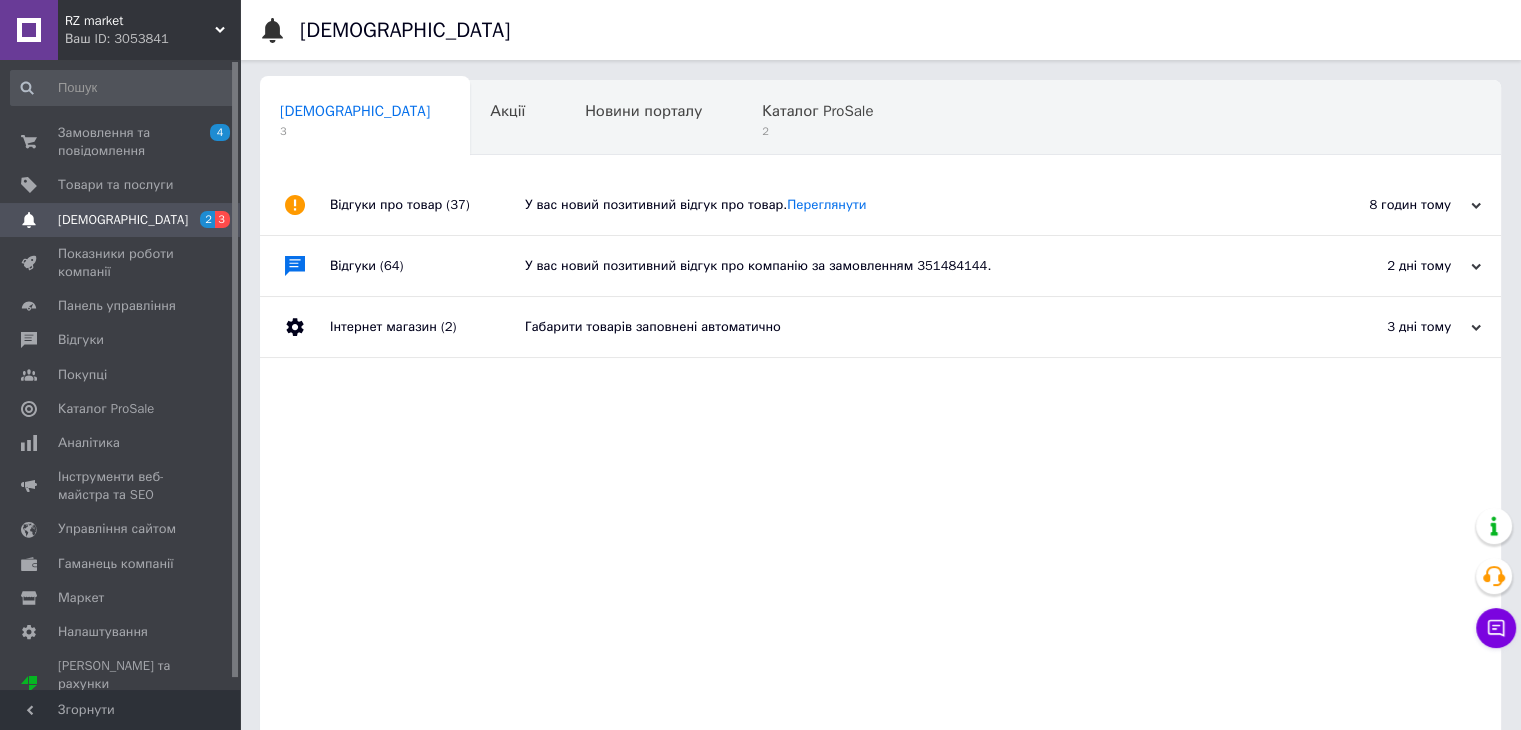 click on "У вас новий позитивний відгук про товар.  Переглянути" at bounding box center (903, 205) 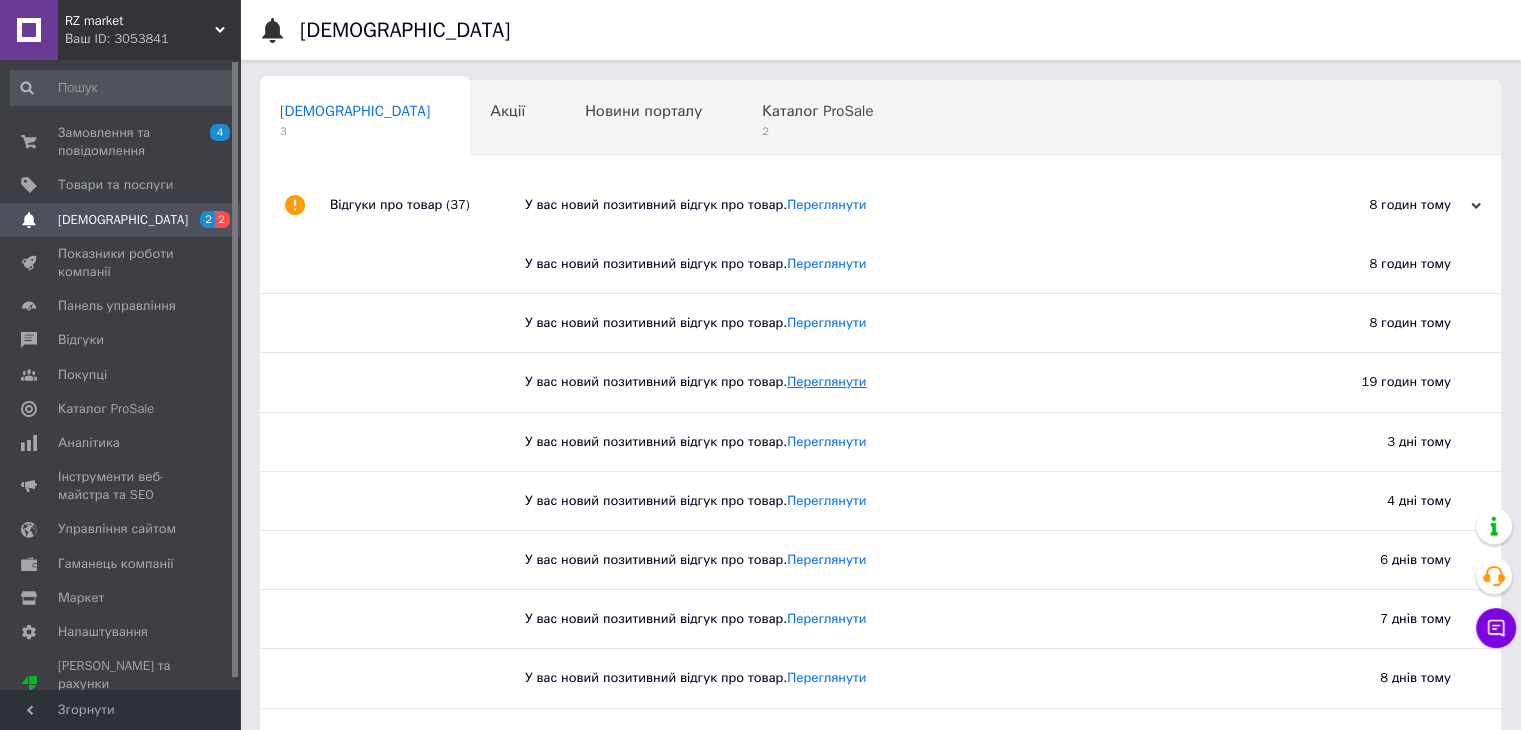 click on "Переглянути" at bounding box center (826, 381) 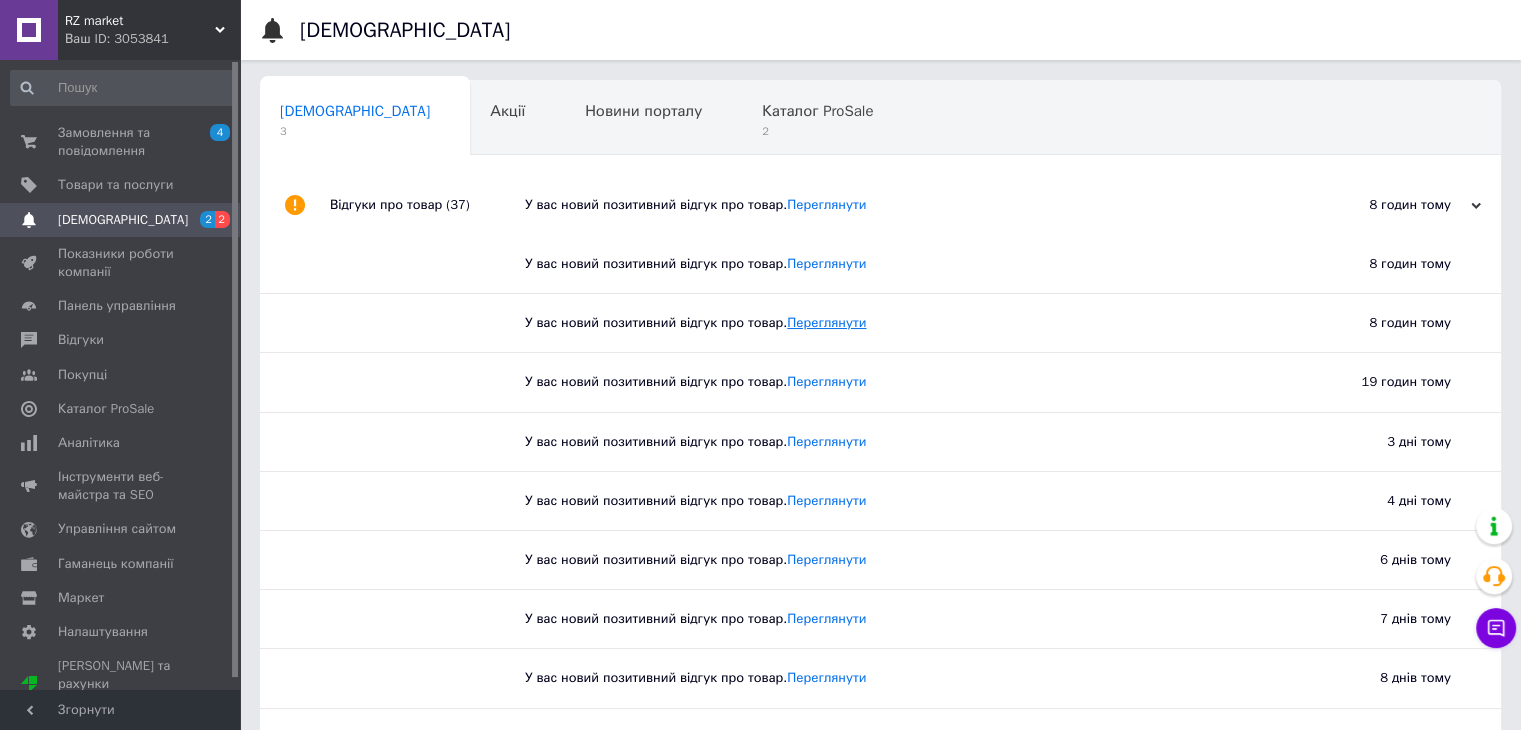 click on "Переглянути" at bounding box center [826, 322] 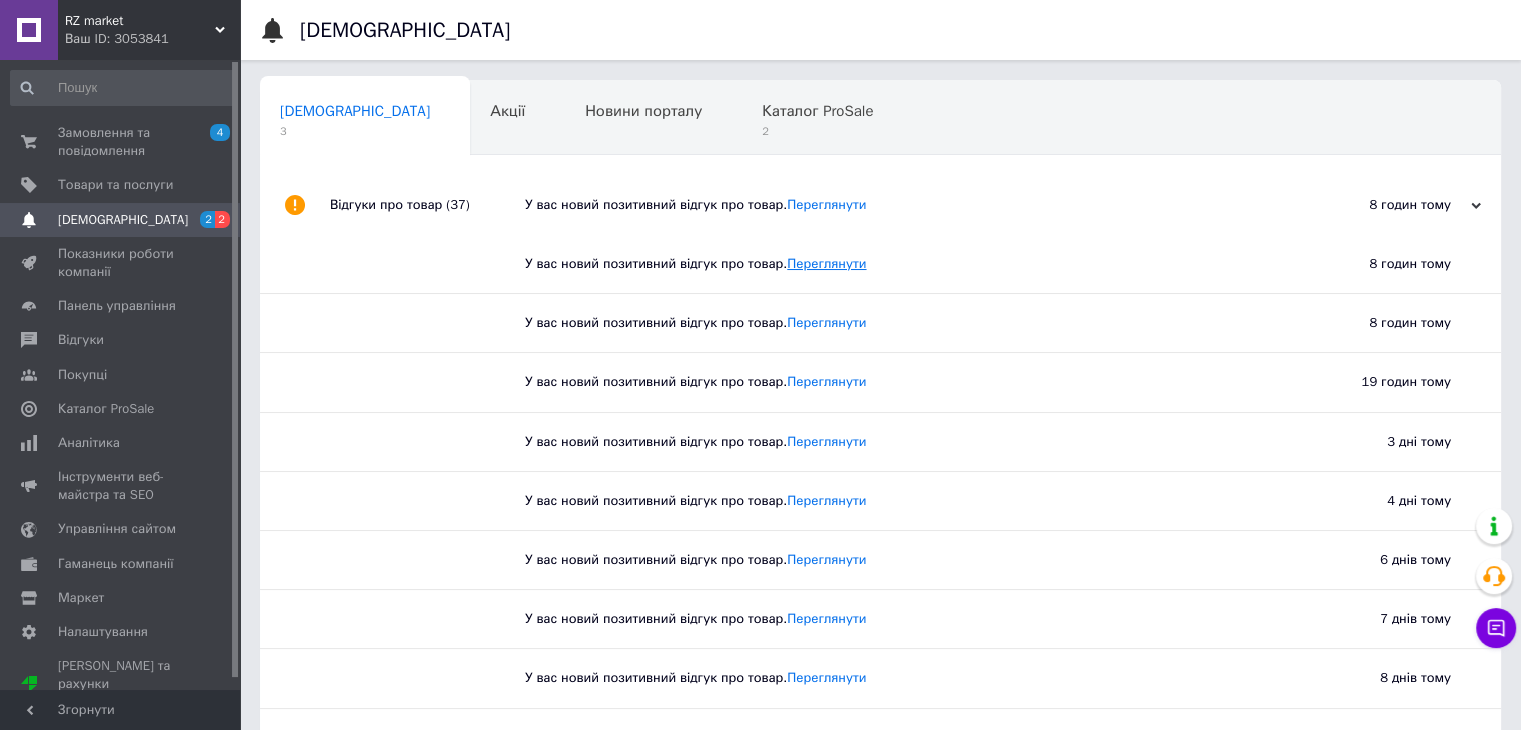 click on "Переглянути" at bounding box center [826, 263] 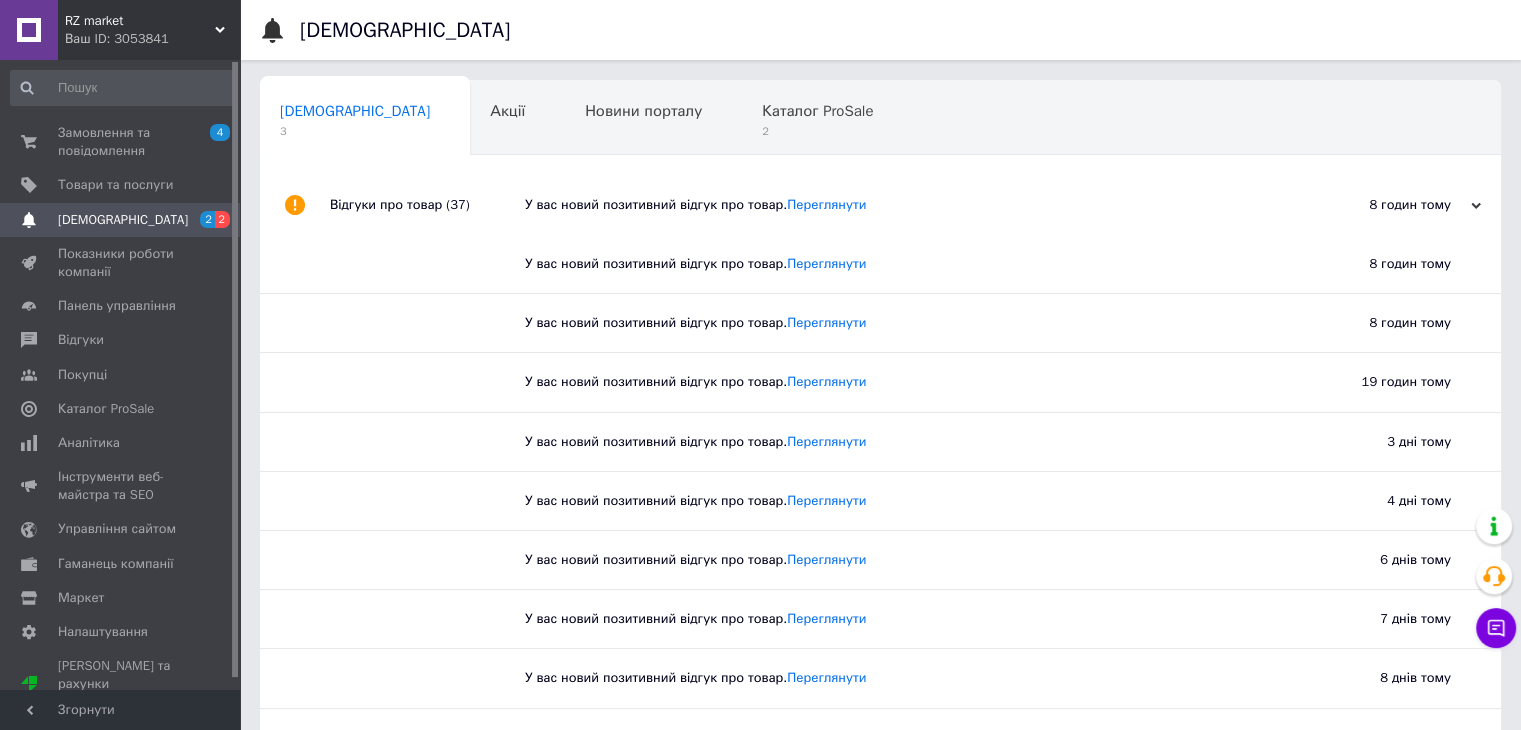click on "У вас новий позитивний відгук про товар.  Переглянути" at bounding box center [903, 205] 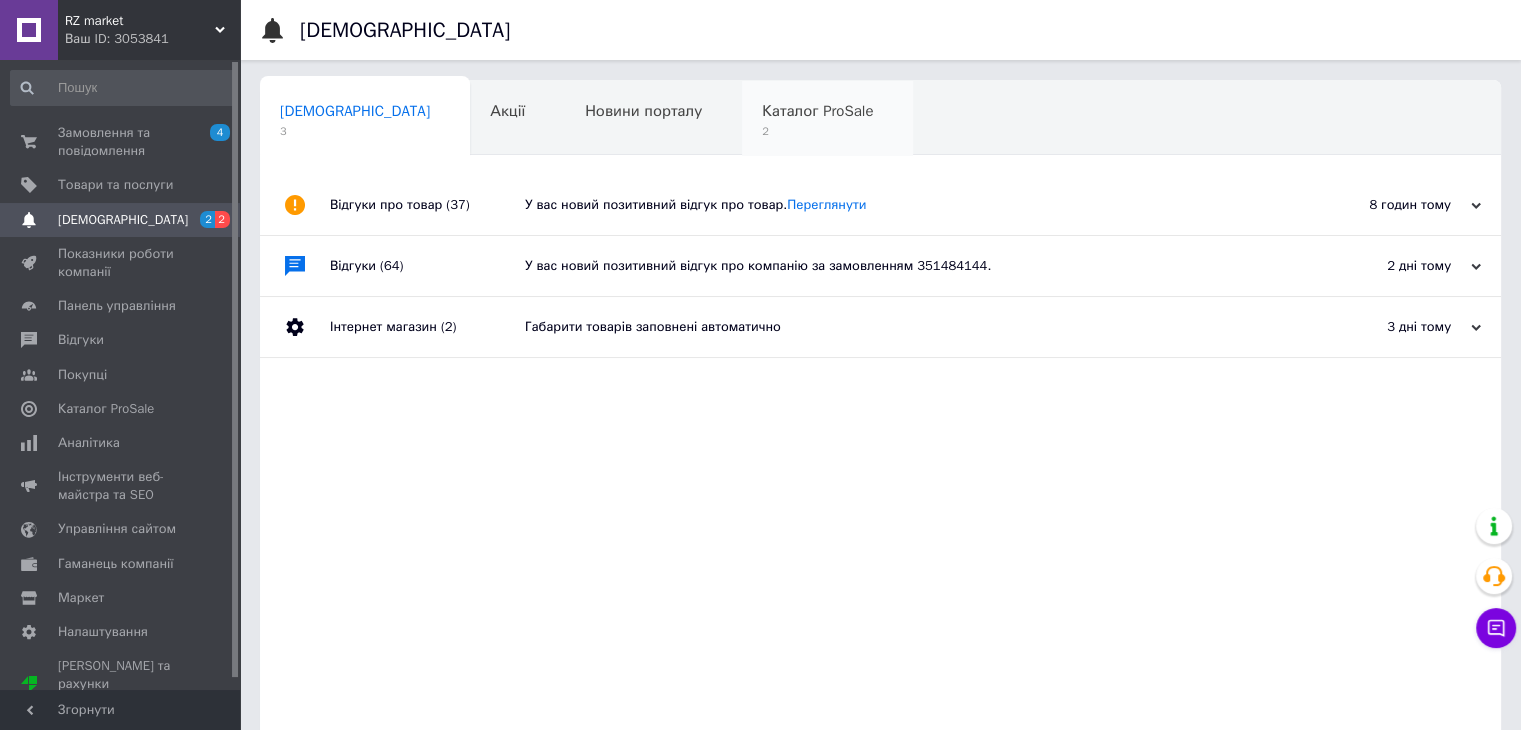 click on "2" at bounding box center (817, 131) 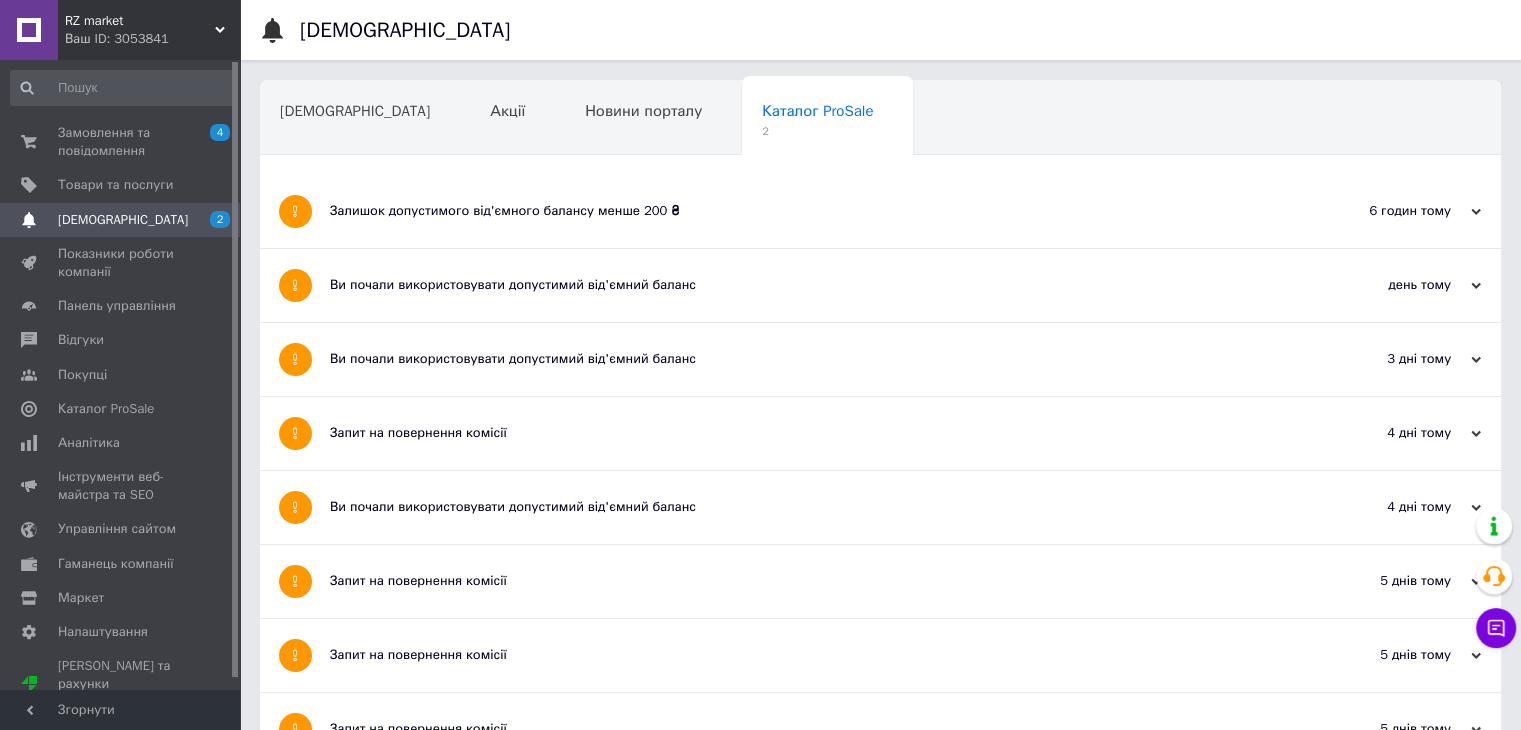 click on "Залишок допустимого від'ємного балансу менше 200 ₴" at bounding box center [805, 211] 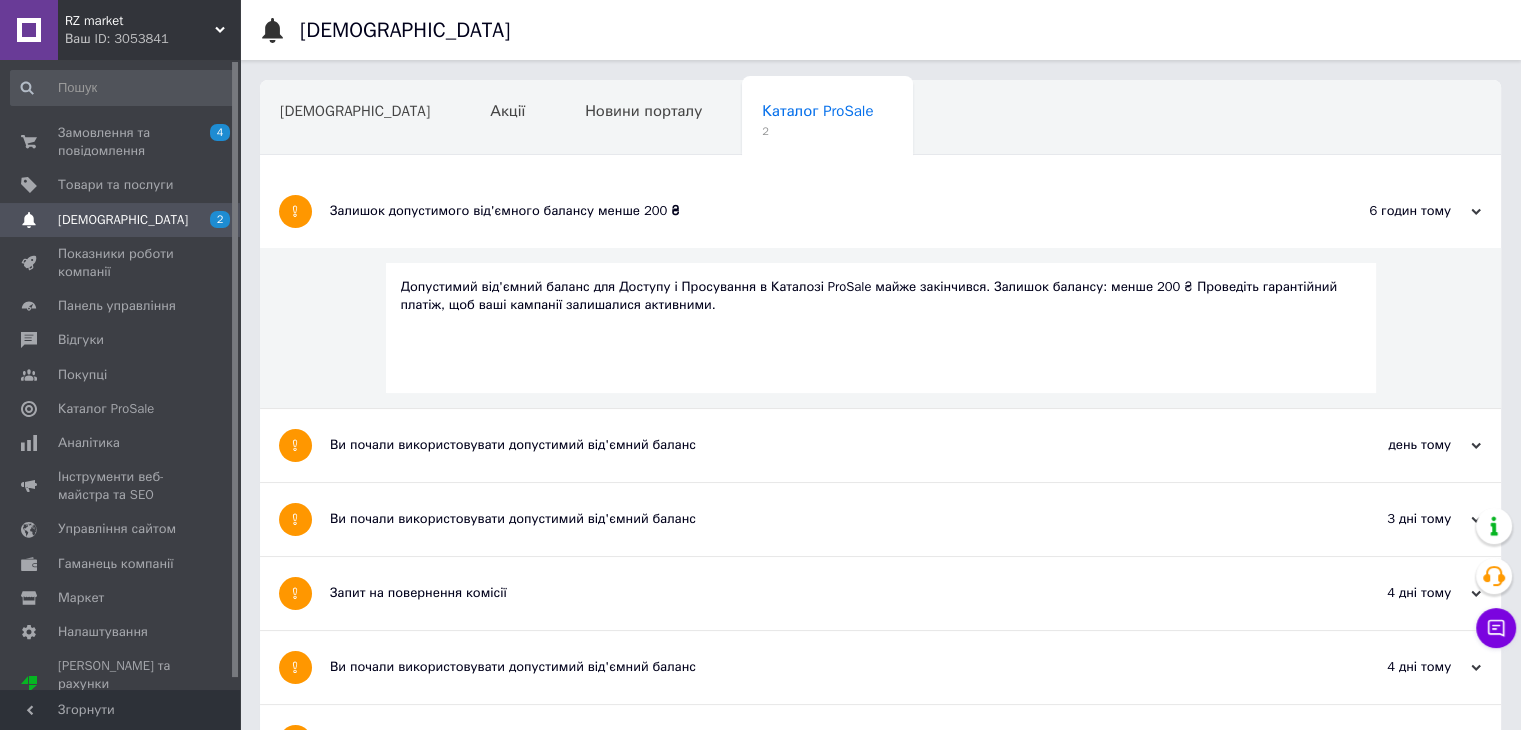 click on "Ви почали використовувати допустимий від'ємний баланс" at bounding box center [805, 445] 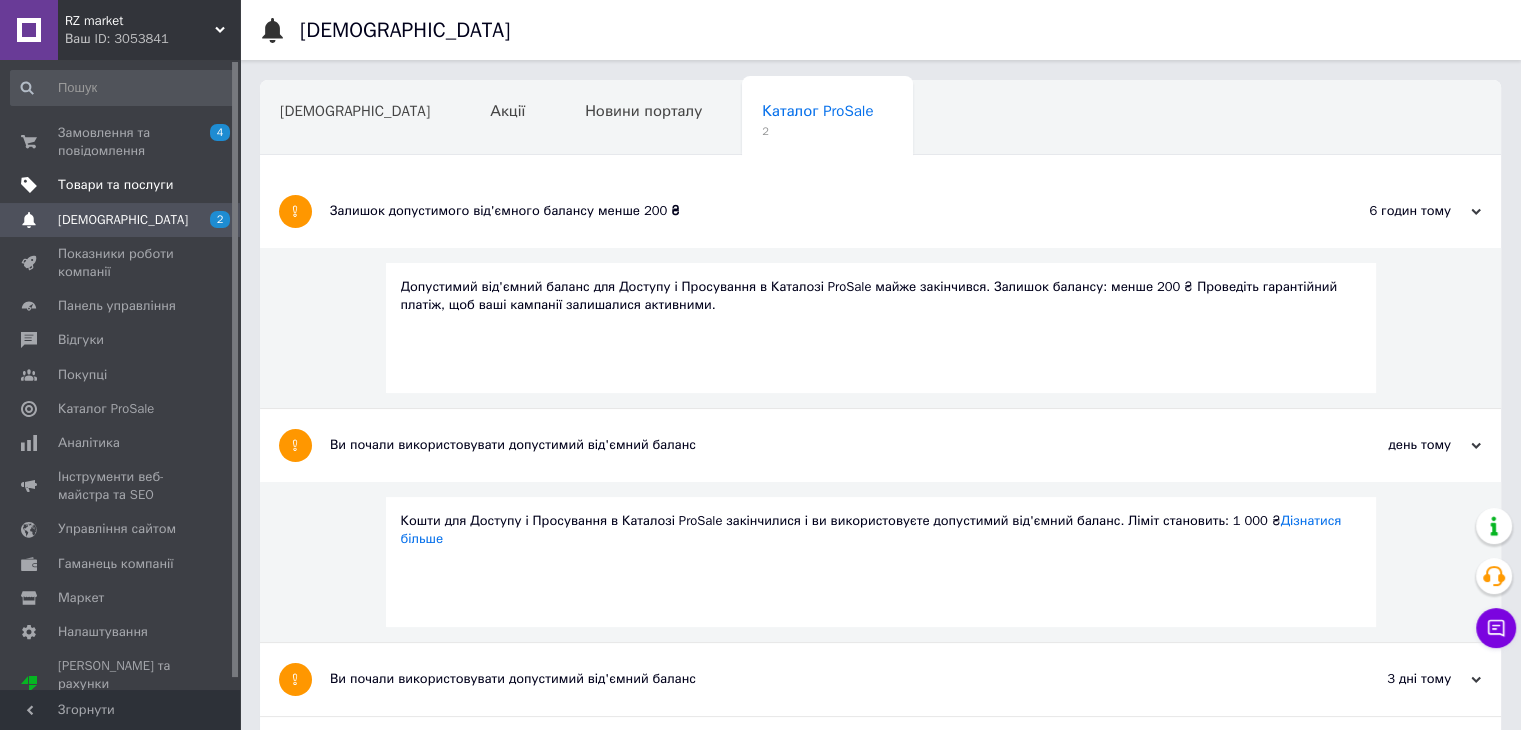 click on "Товари та послуги" at bounding box center [115, 185] 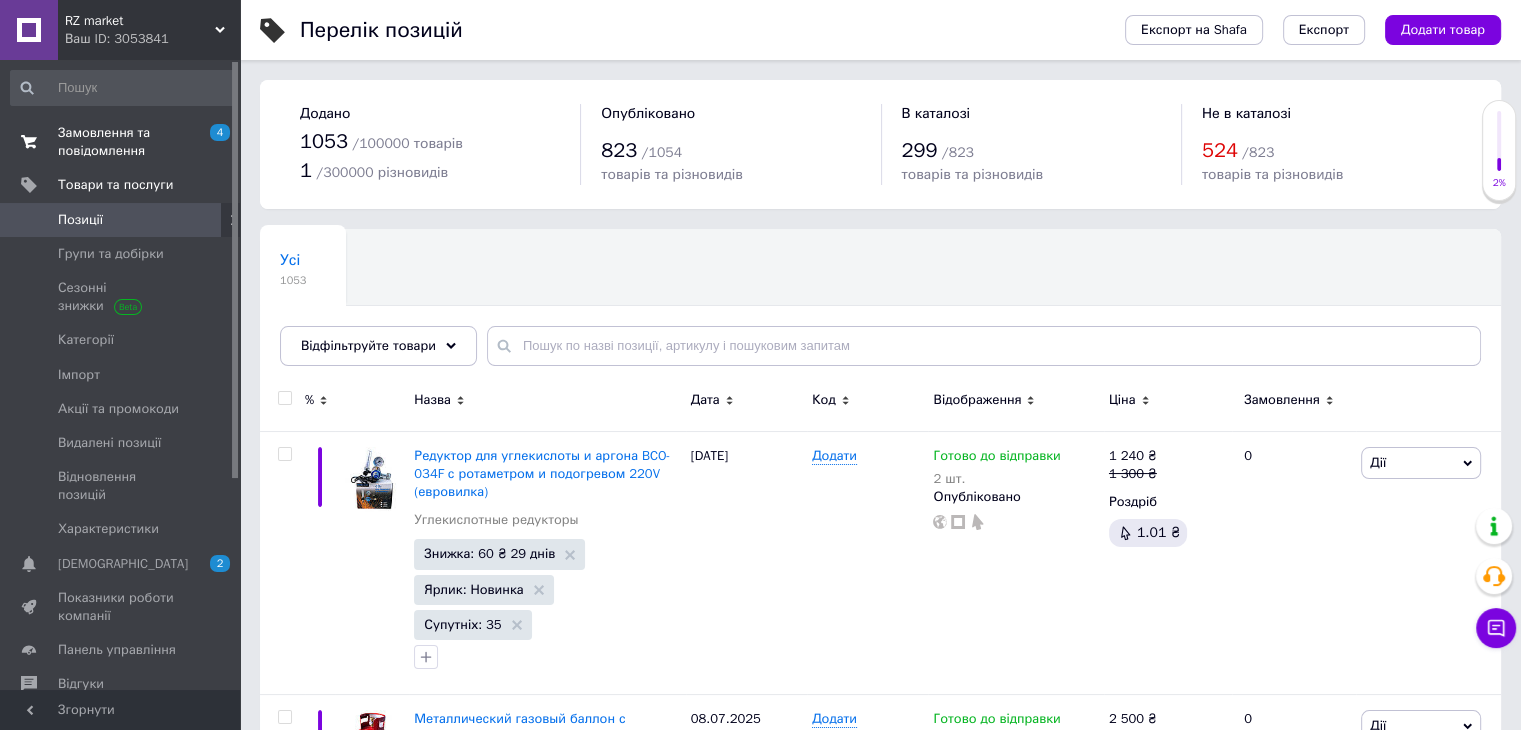 click on "Замовлення та повідомлення" at bounding box center [121, 142] 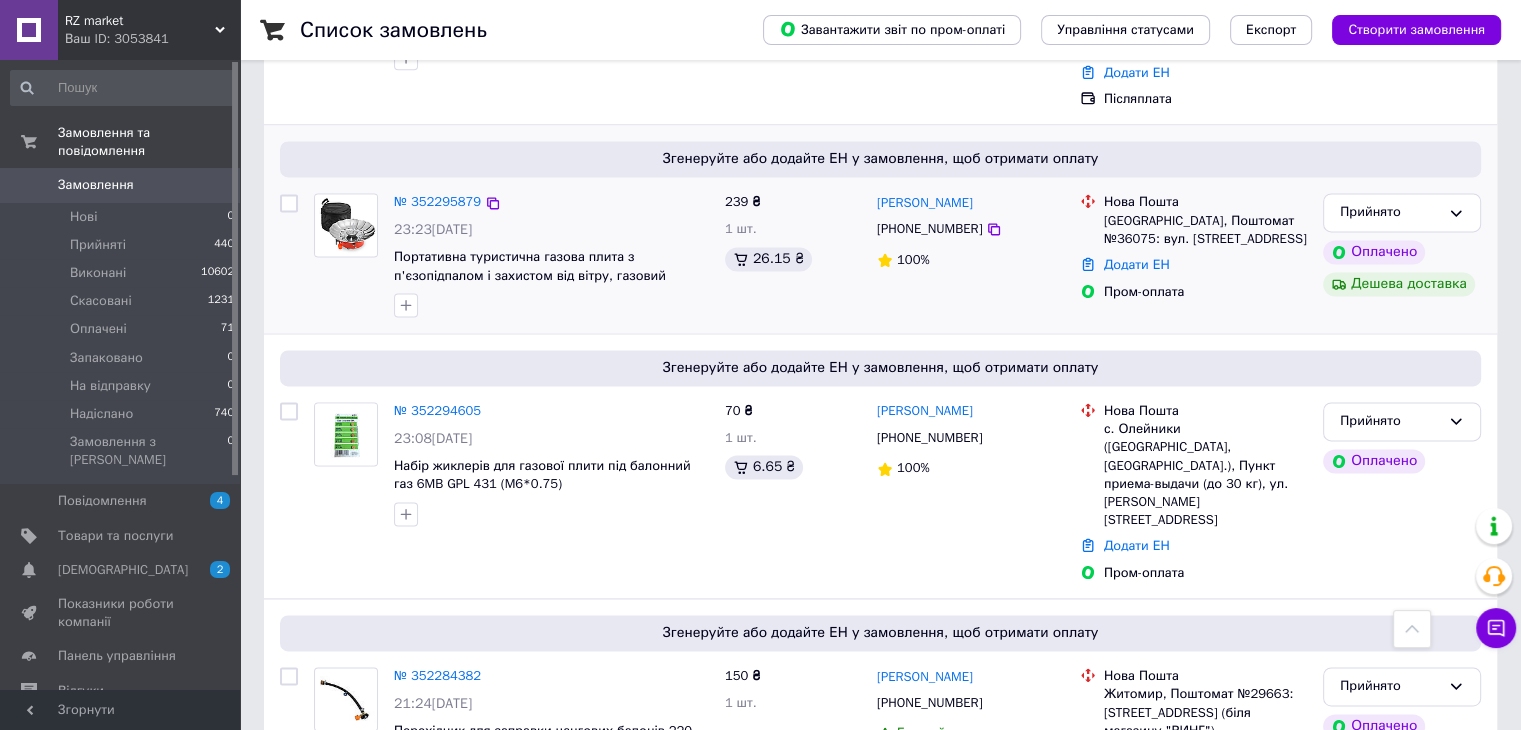 scroll, scrollTop: 2700, scrollLeft: 0, axis: vertical 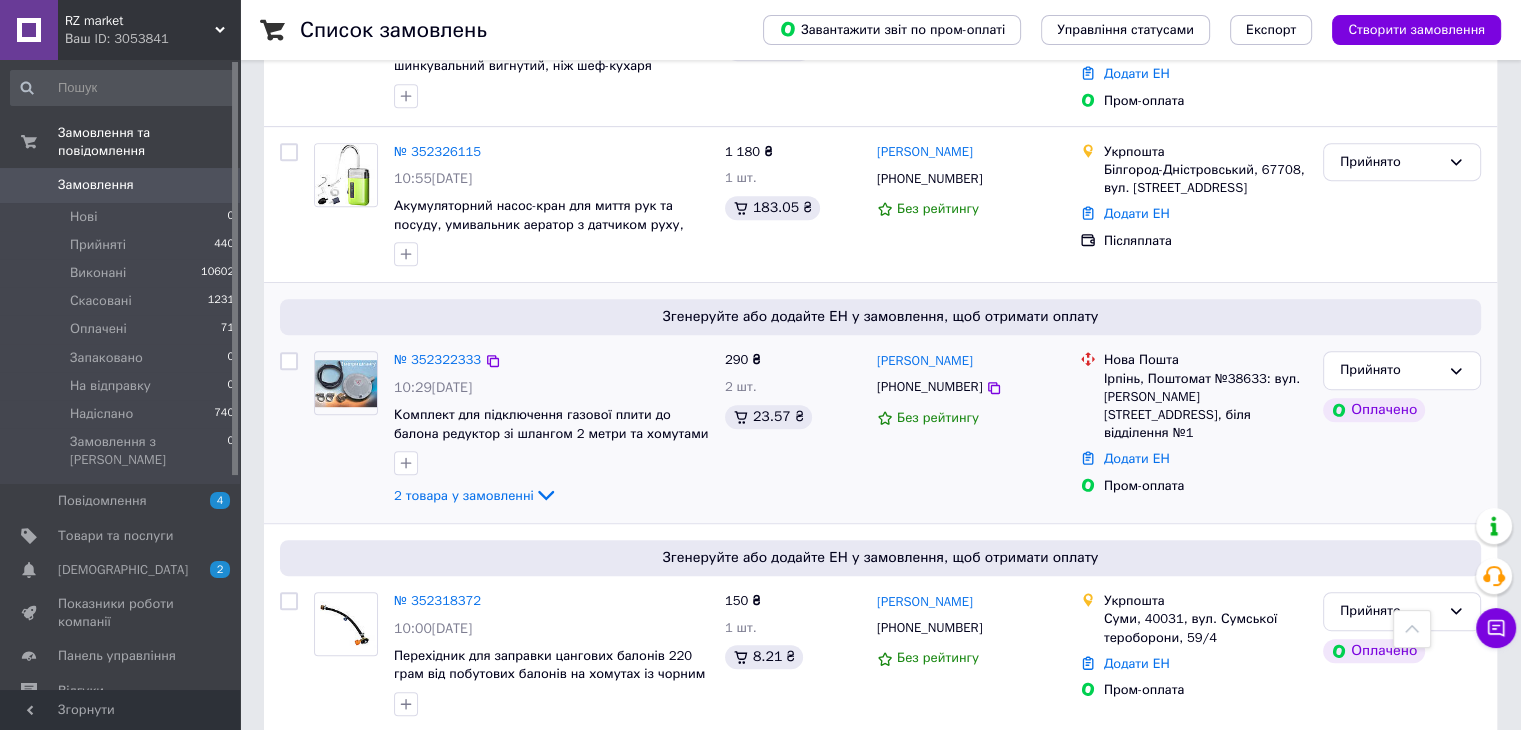 click on "2 товара у замовленні" 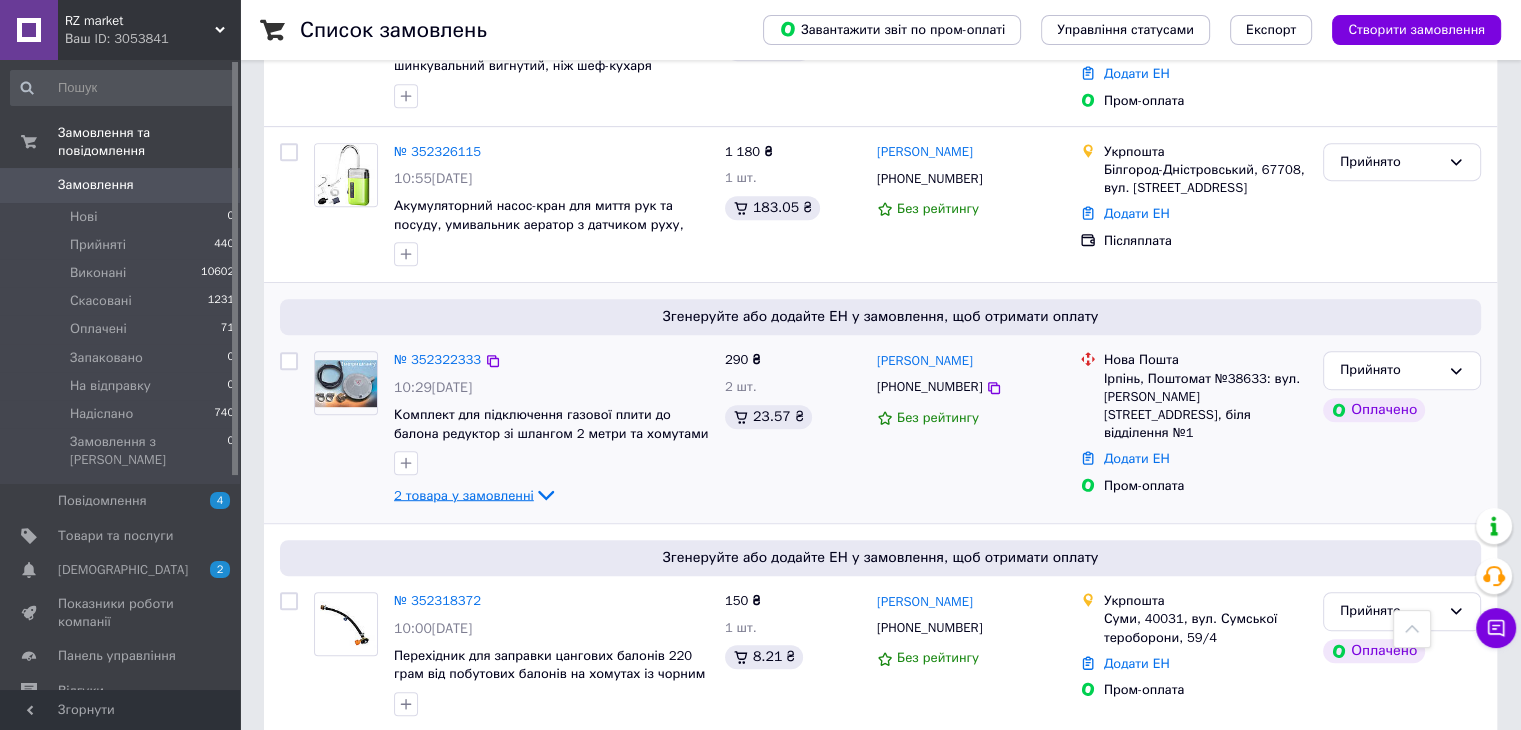 click on "2 товара у замовленні" at bounding box center (464, 494) 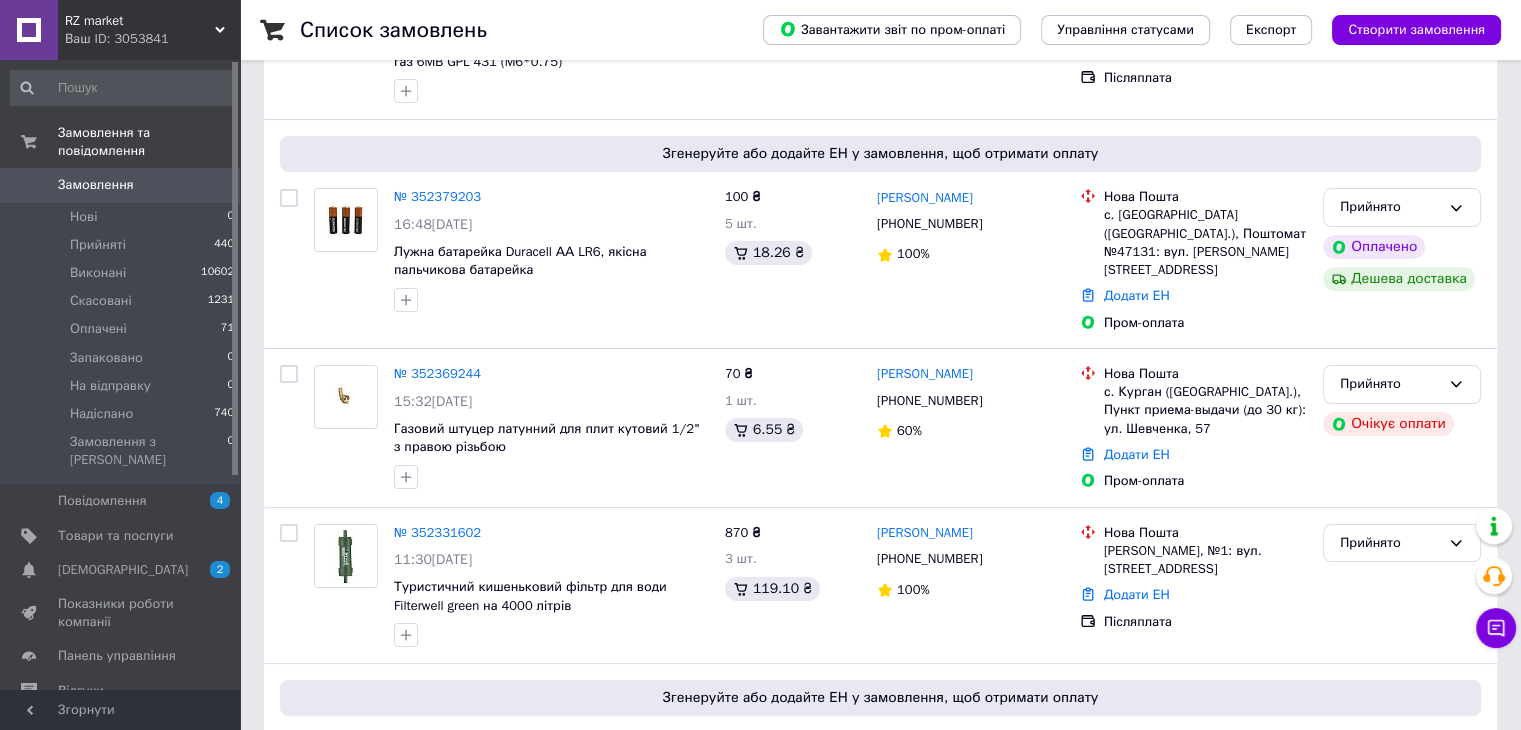 scroll, scrollTop: 300, scrollLeft: 0, axis: vertical 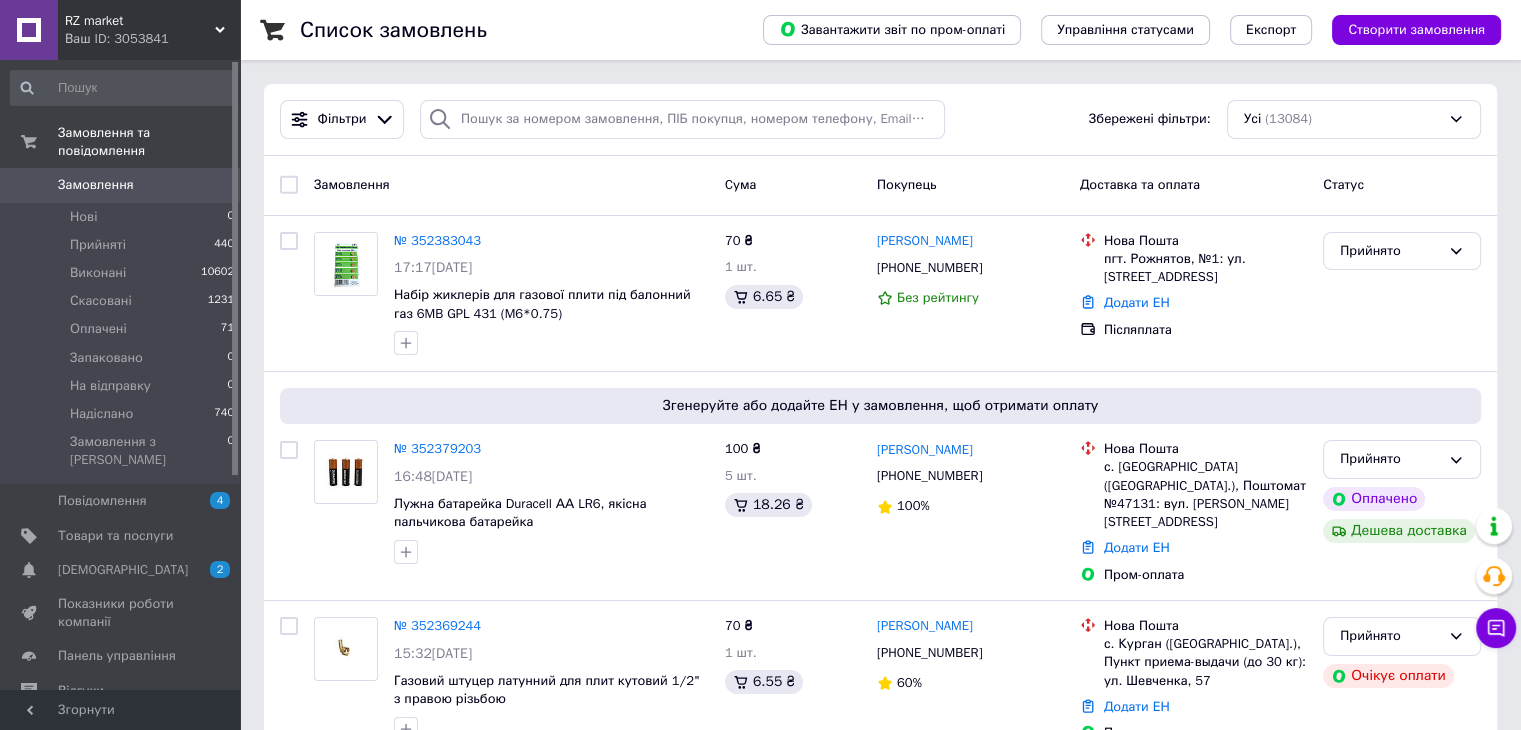 click on "Ваш ID: 3053841" at bounding box center [152, 39] 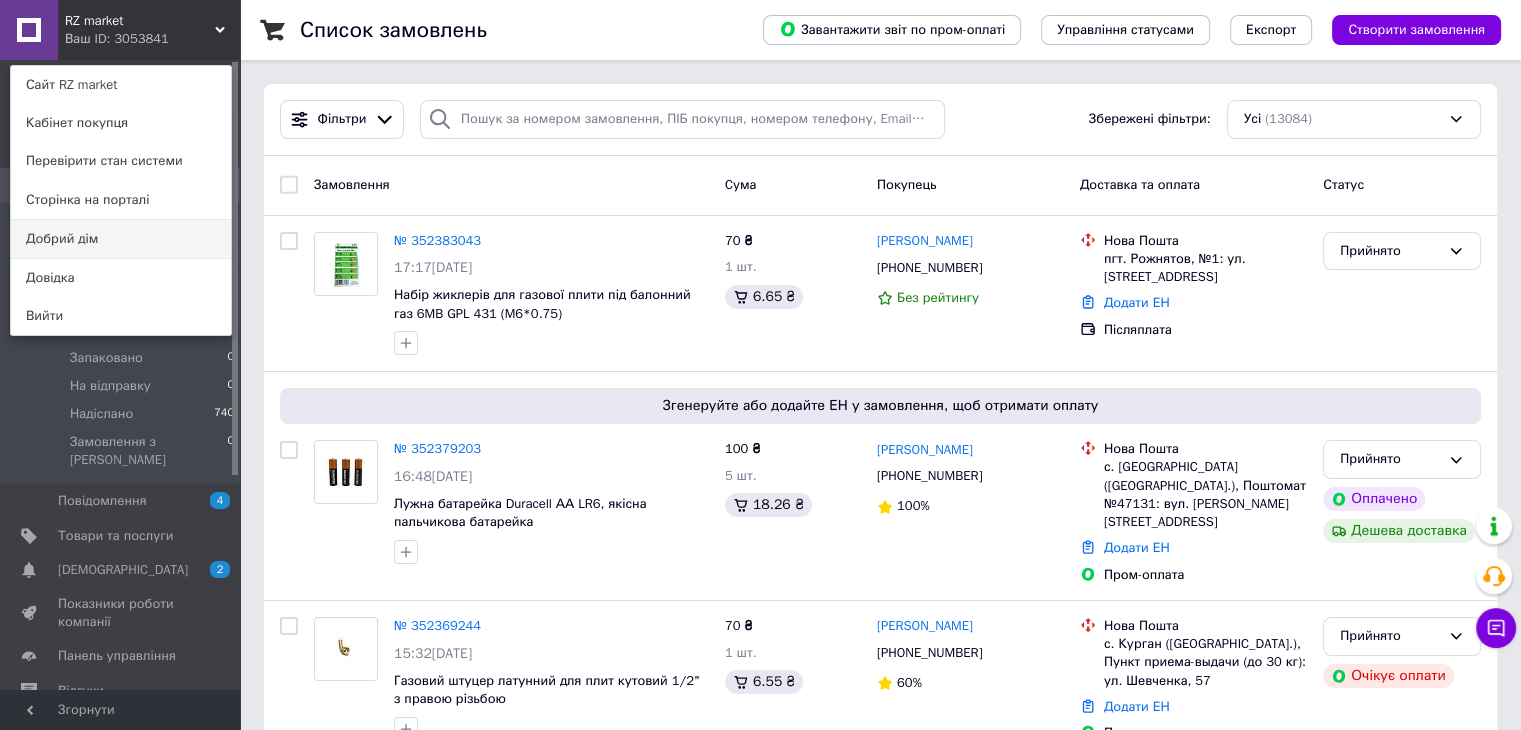 click on "Добрий дім" at bounding box center [121, 239] 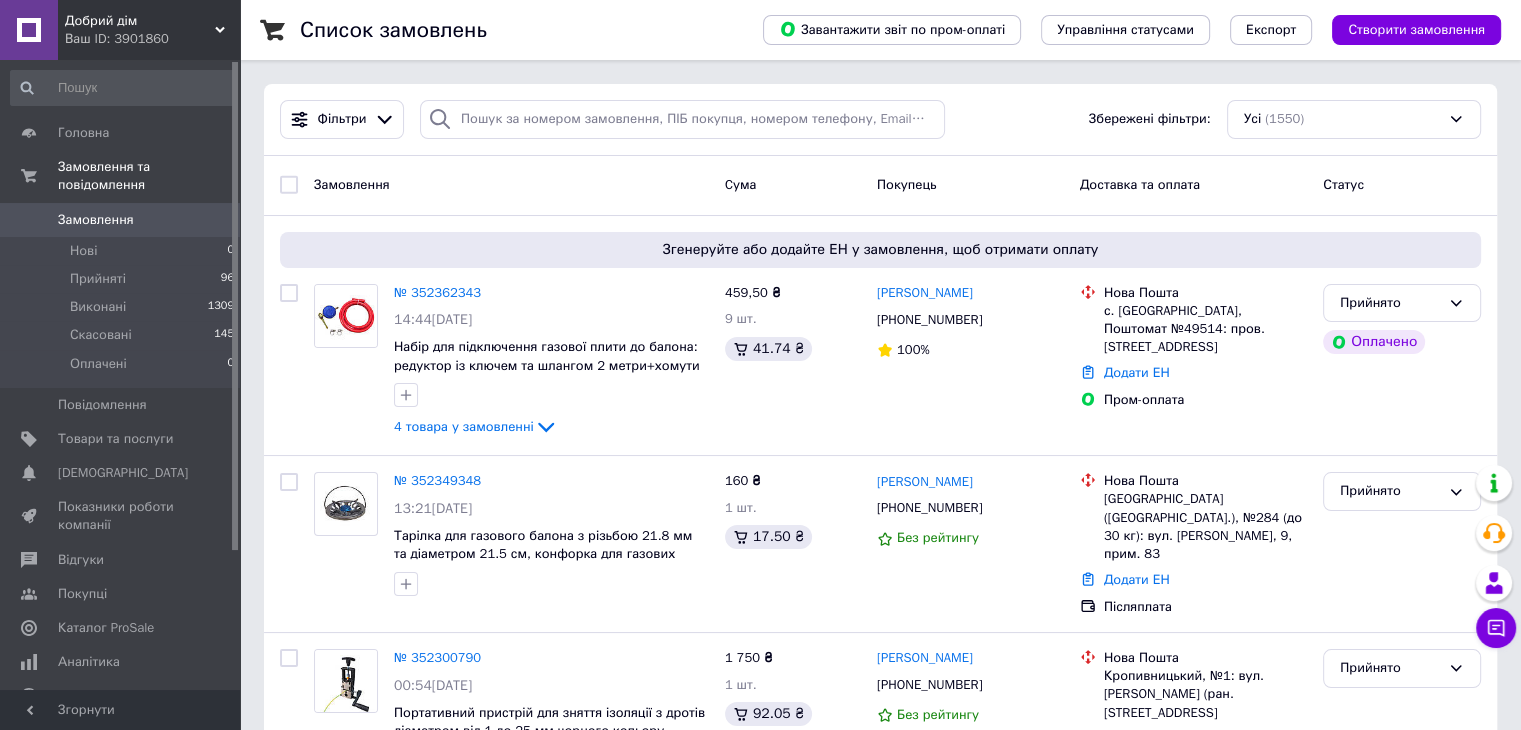 scroll, scrollTop: 400, scrollLeft: 0, axis: vertical 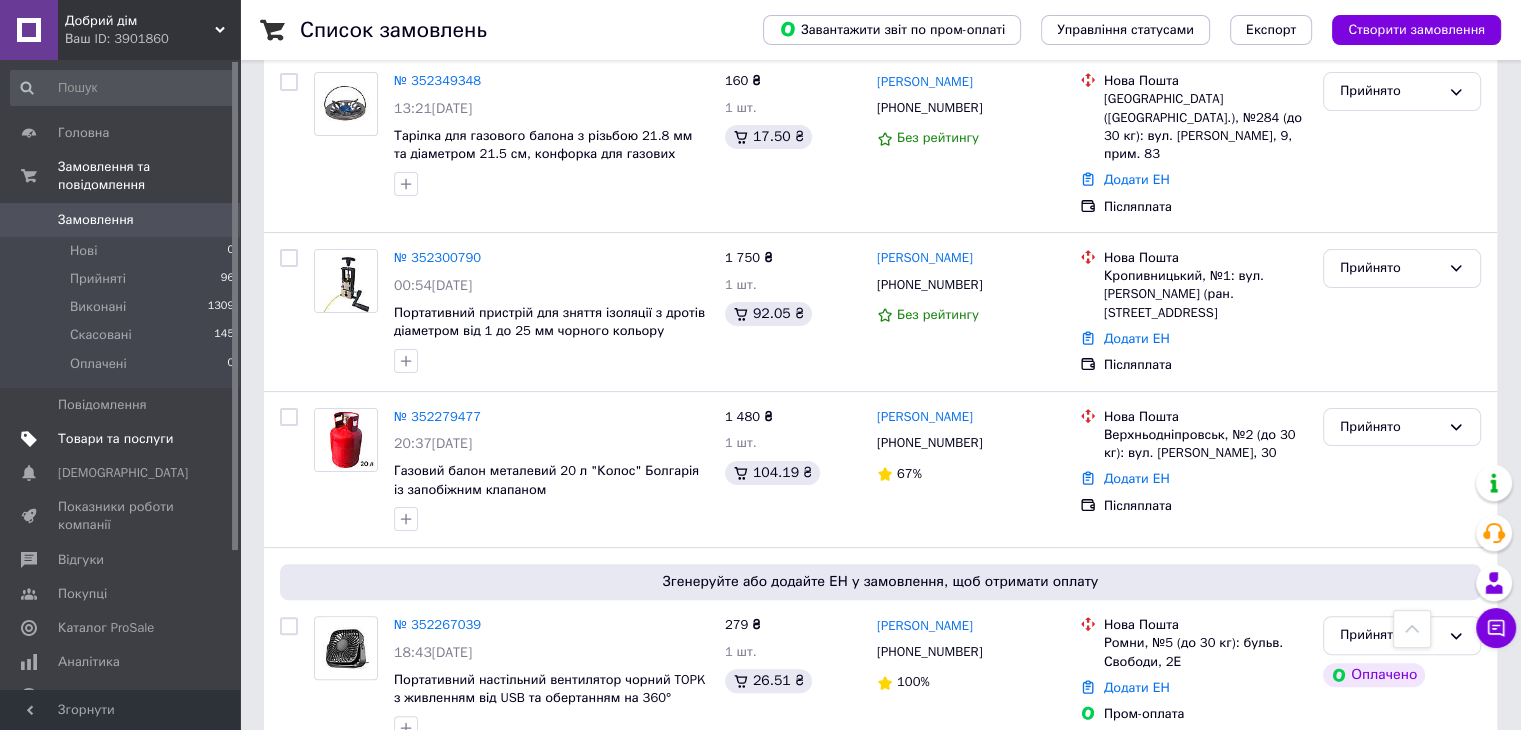 click on "Товари та послуги" at bounding box center [115, 439] 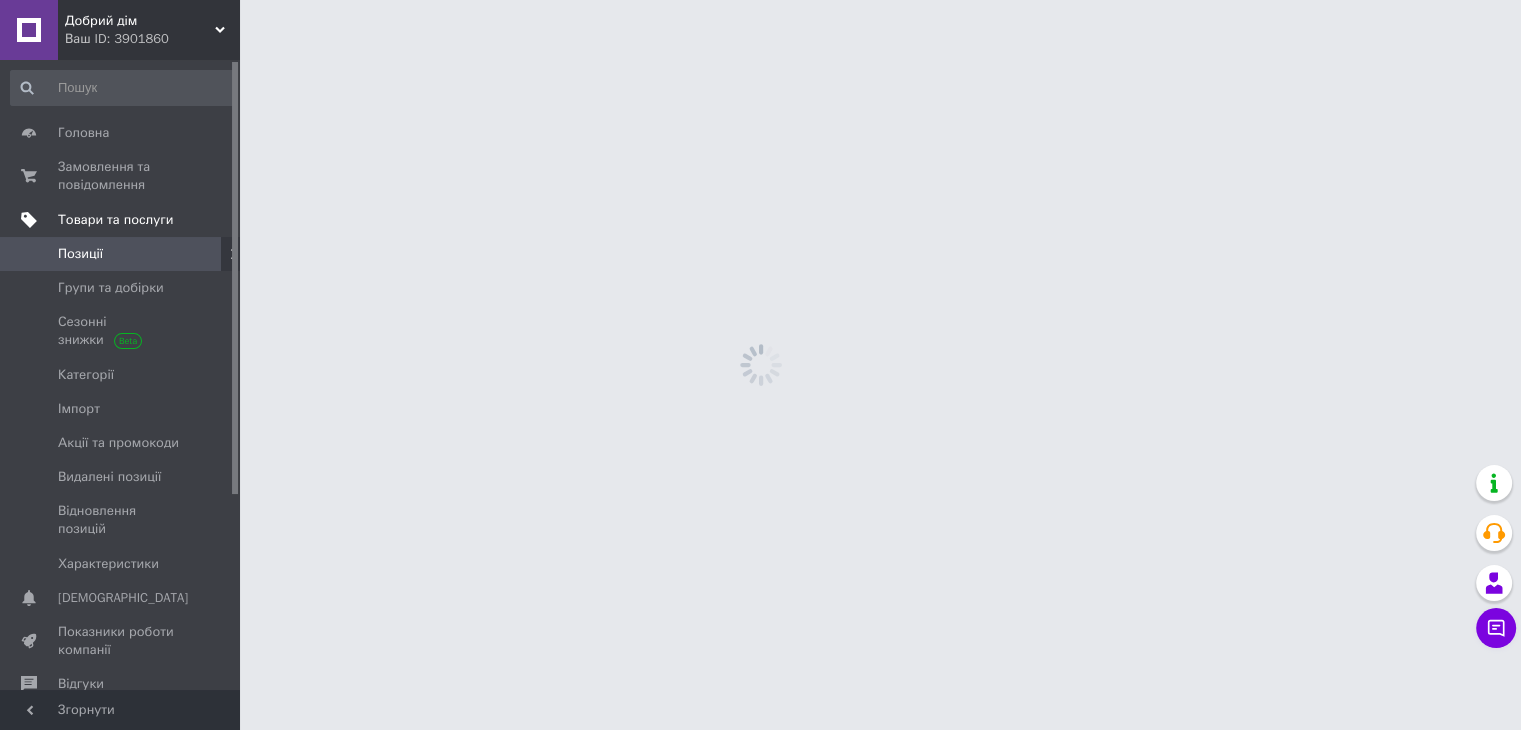 scroll, scrollTop: 0, scrollLeft: 0, axis: both 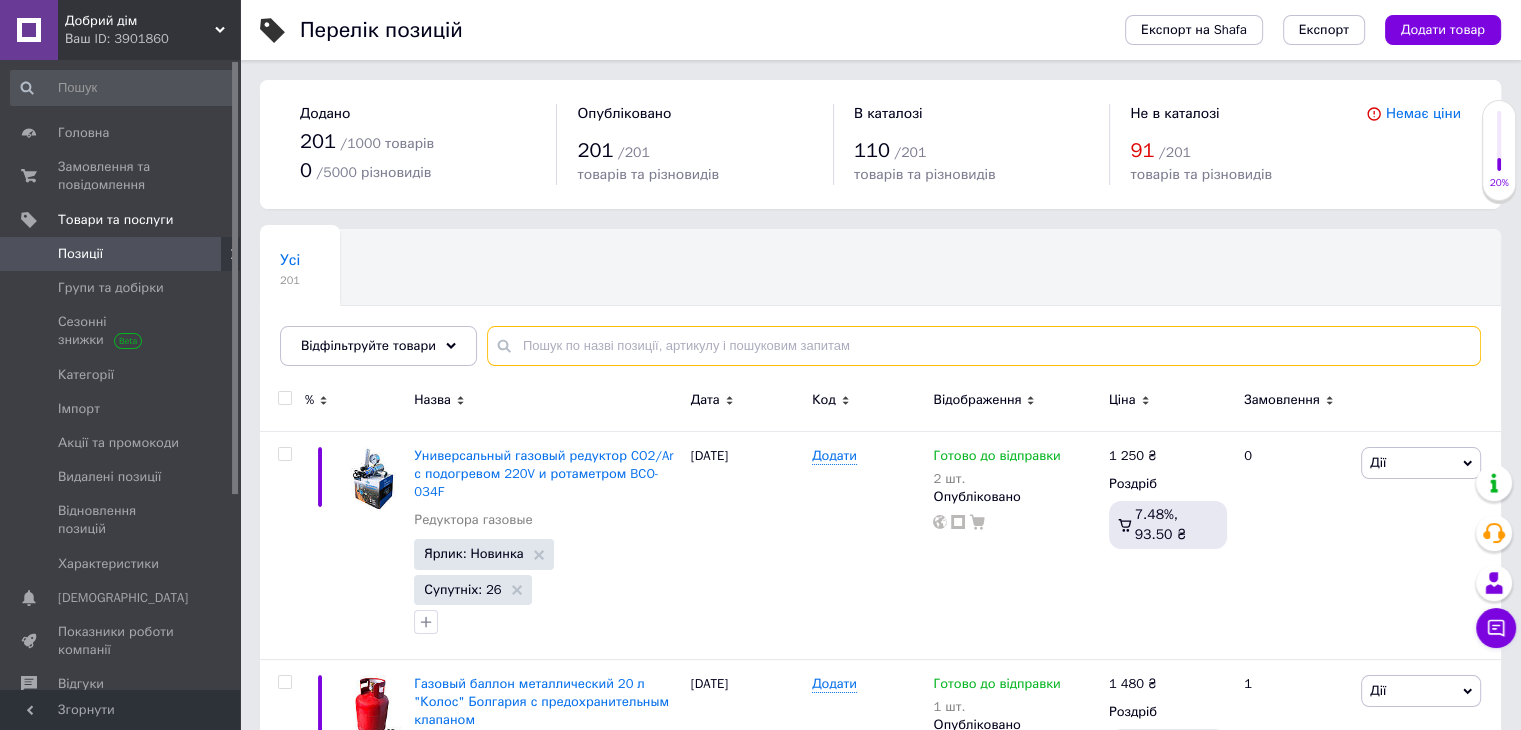 click at bounding box center (984, 346) 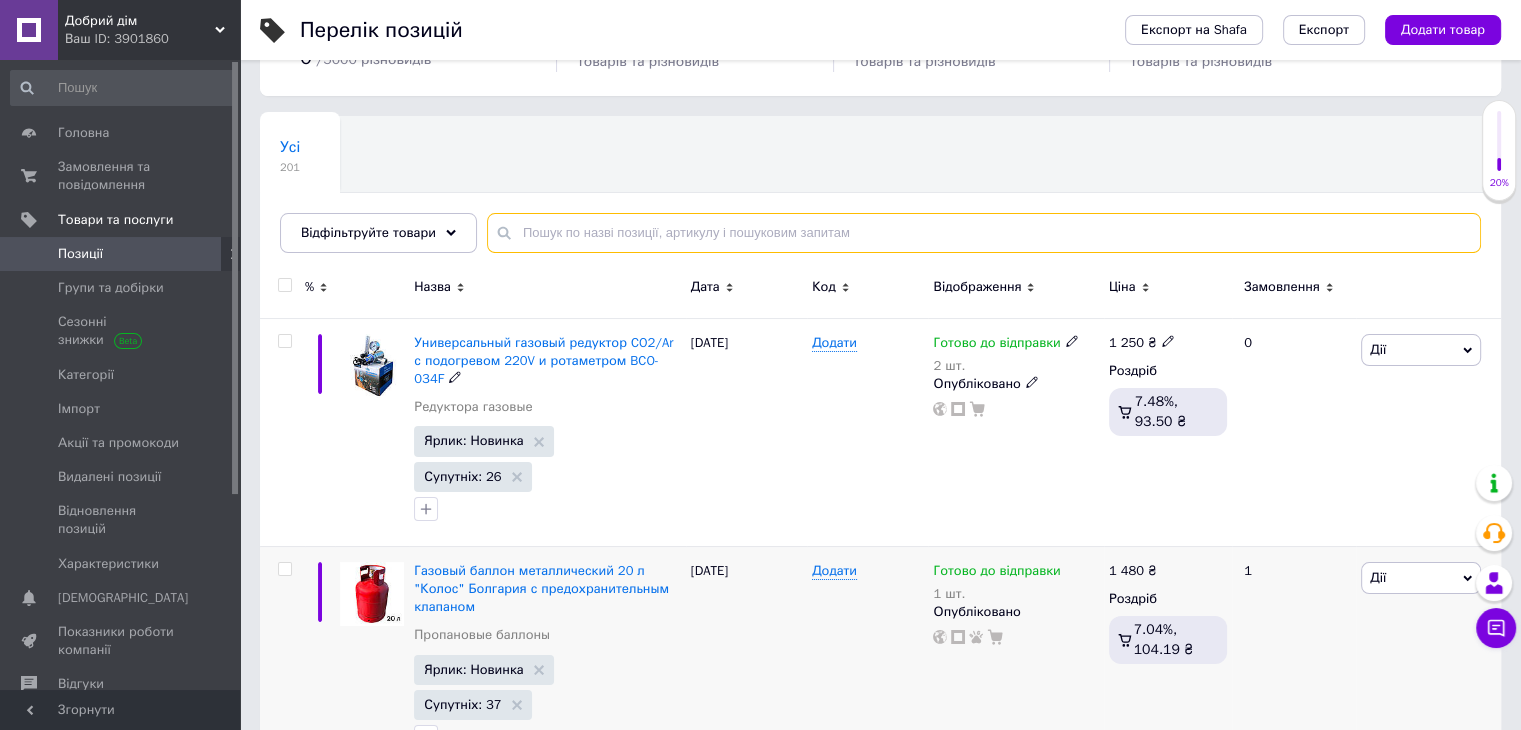 scroll, scrollTop: 200, scrollLeft: 0, axis: vertical 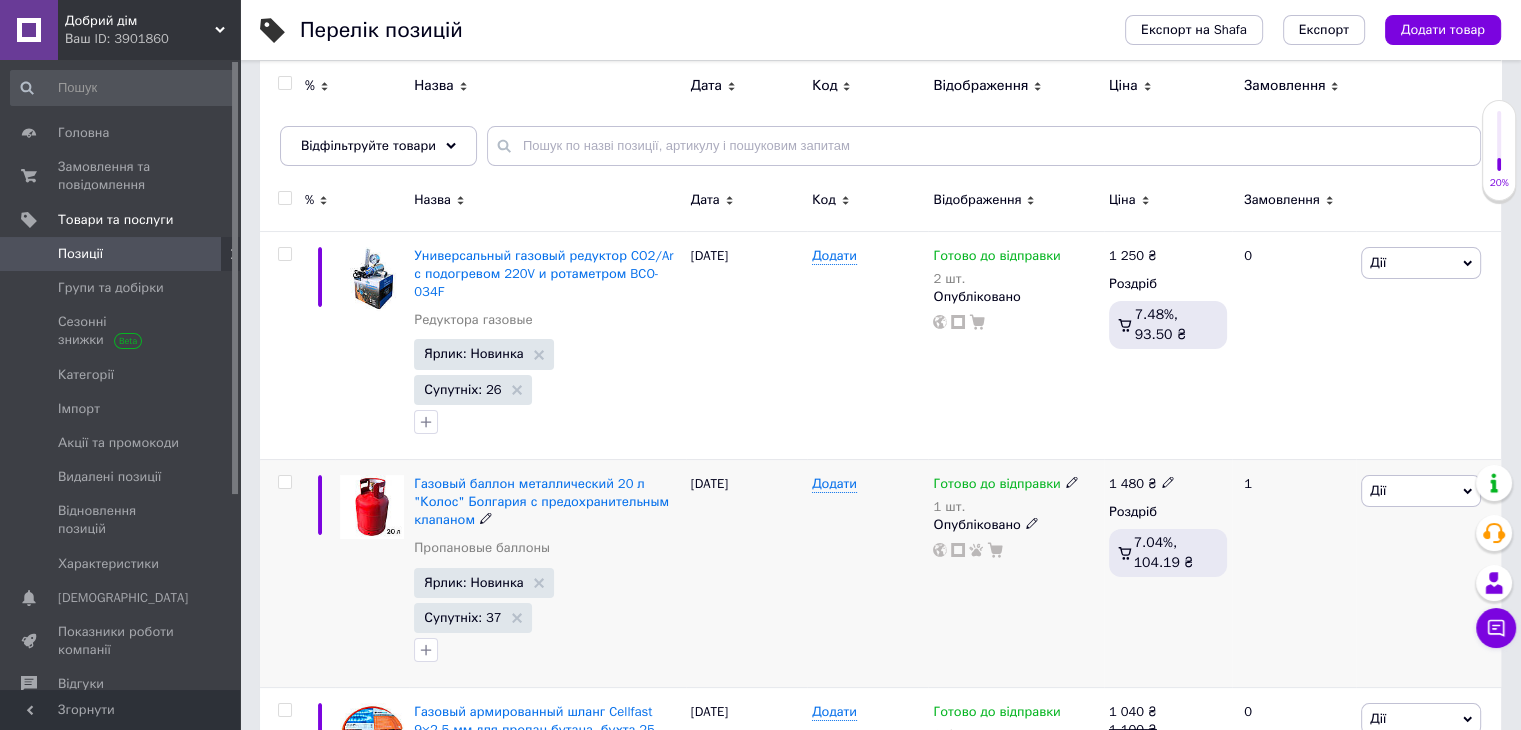 click 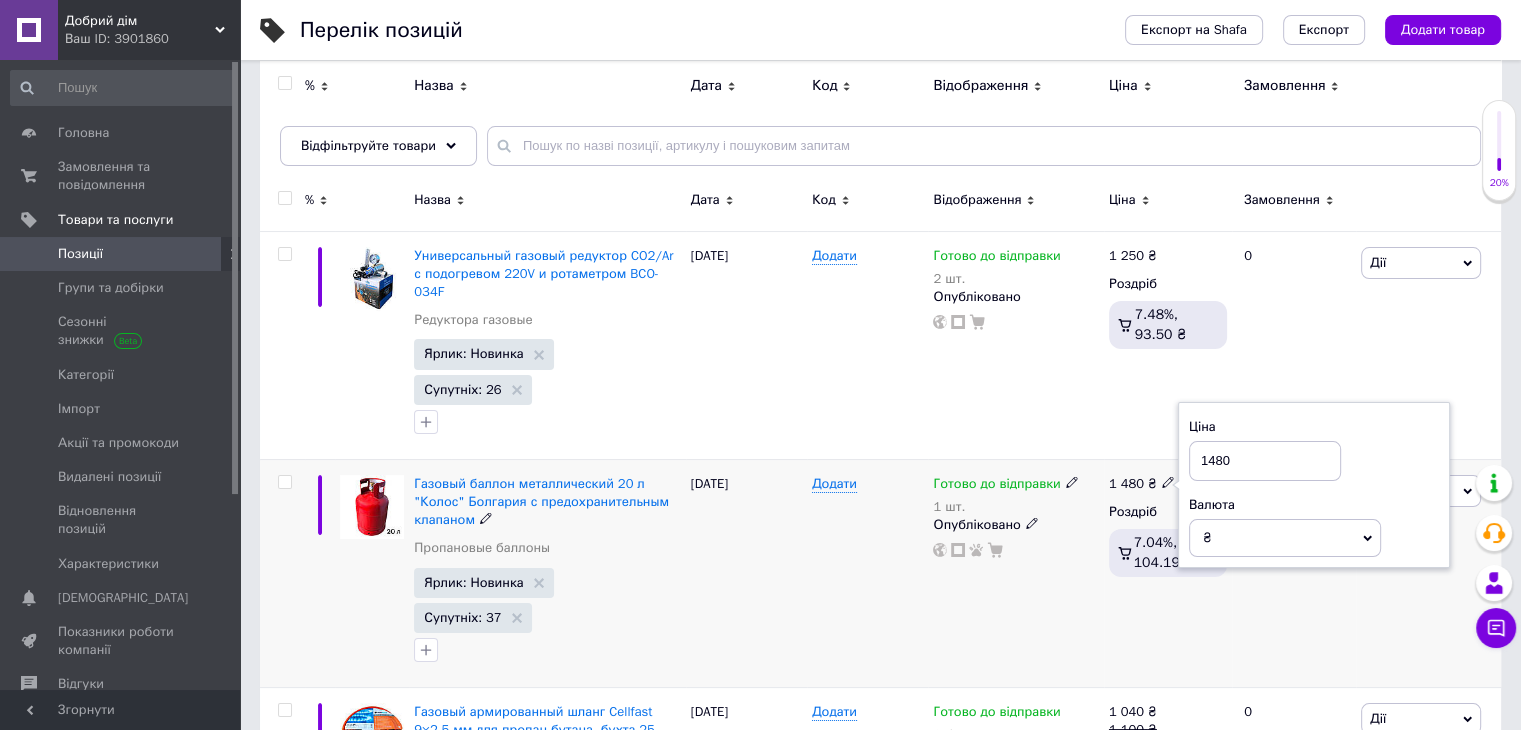 click on "1480" at bounding box center [1265, 461] 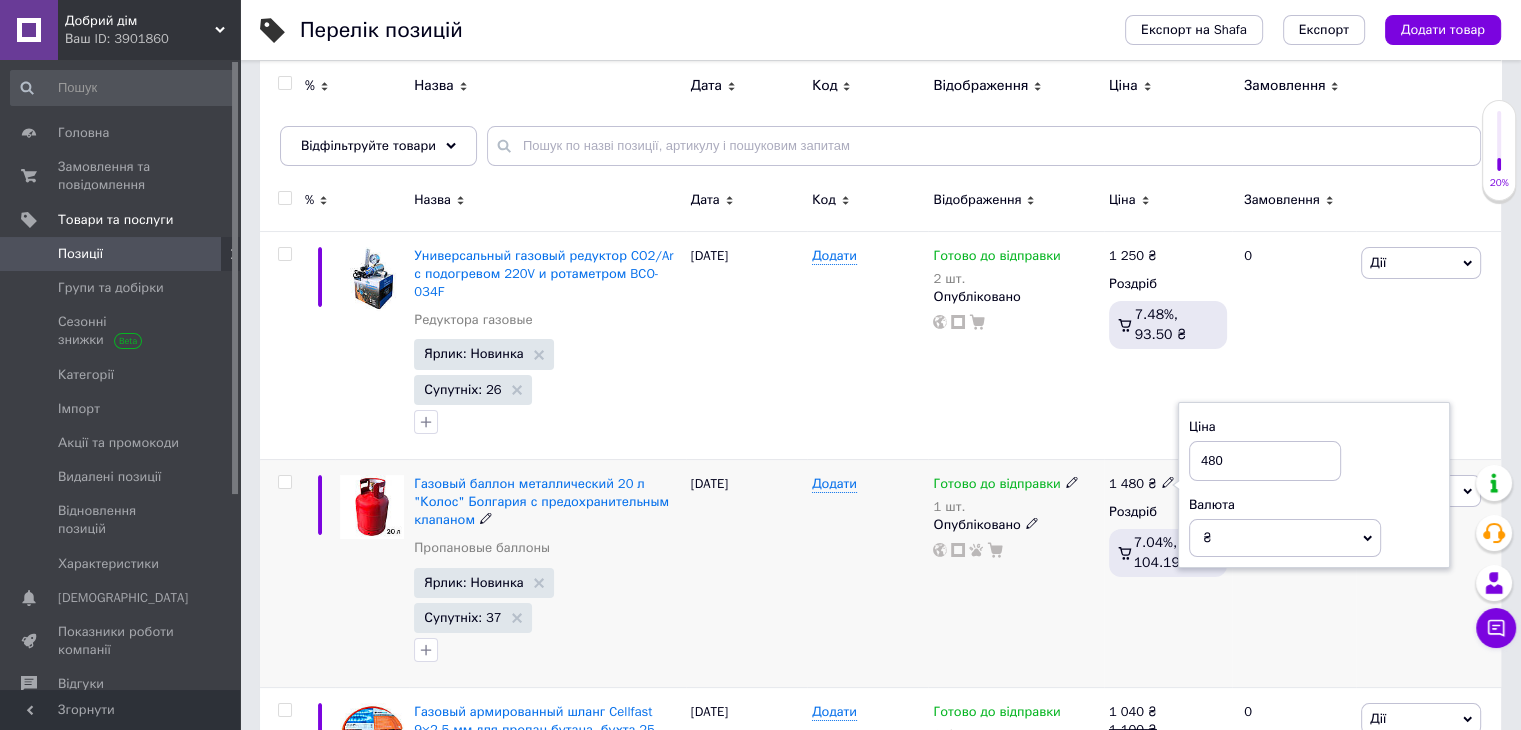 type on "2480" 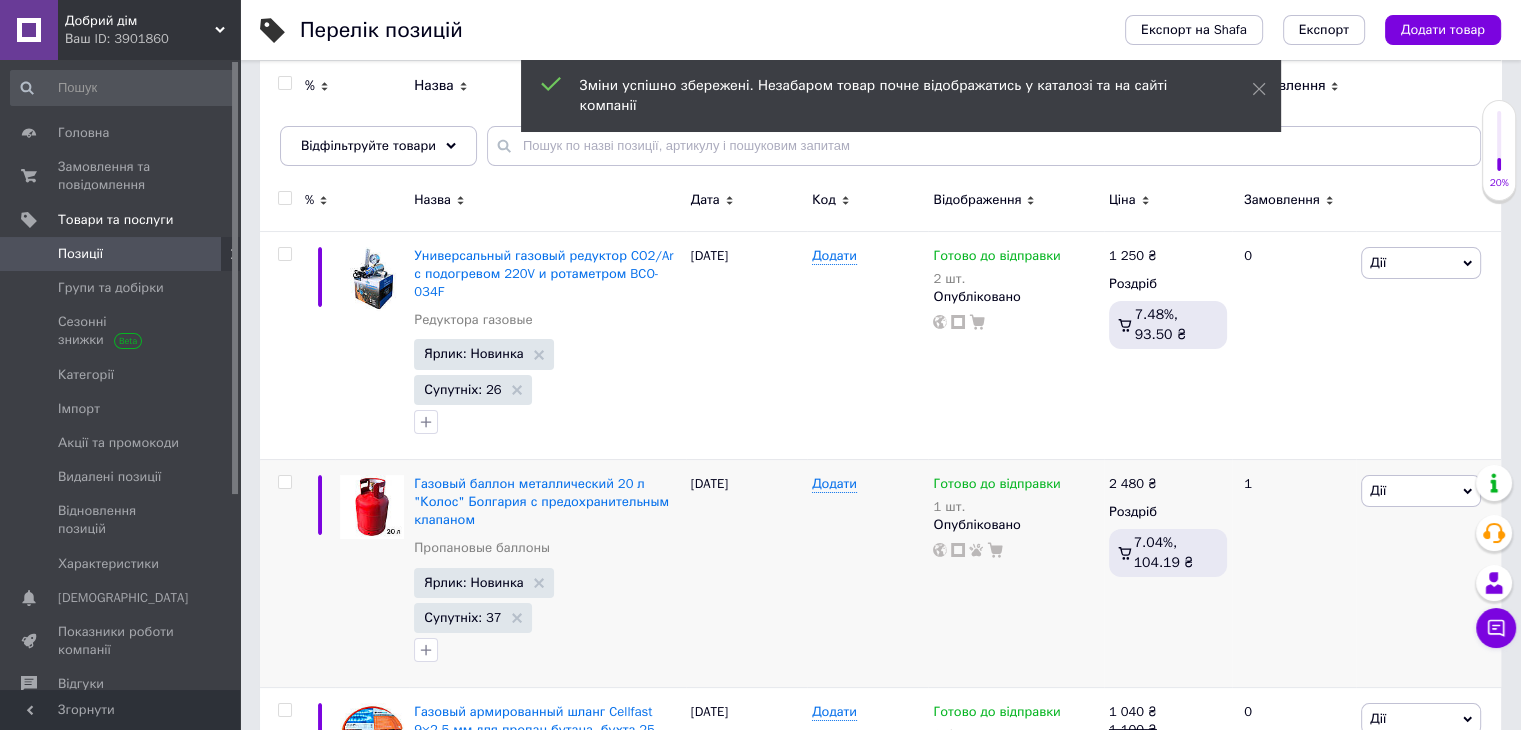 click on "Ваш ID: 3901860" at bounding box center [152, 39] 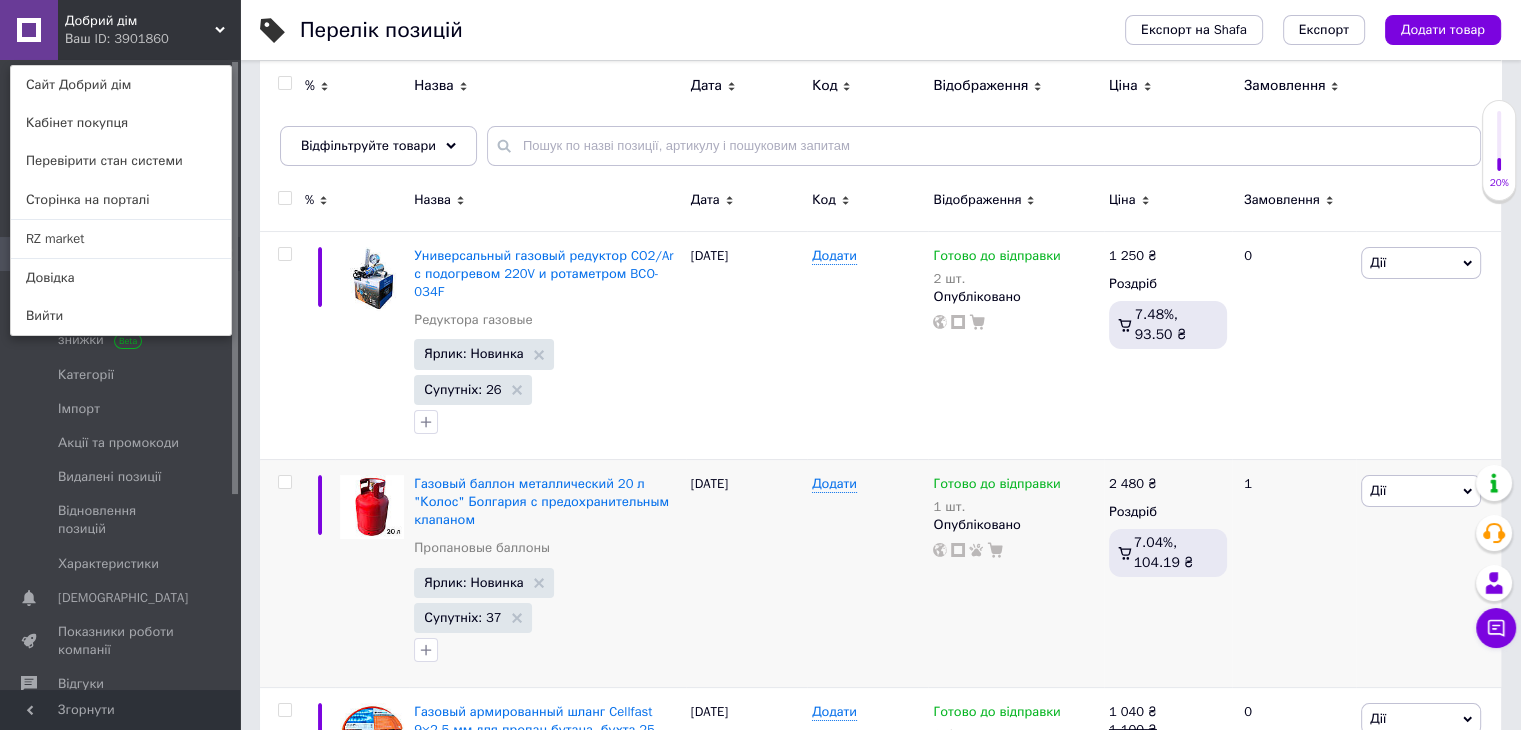 drag, startPoint x: 562, startPoint y: 89, endPoint x: 518, endPoint y: 0, distance: 99.282425 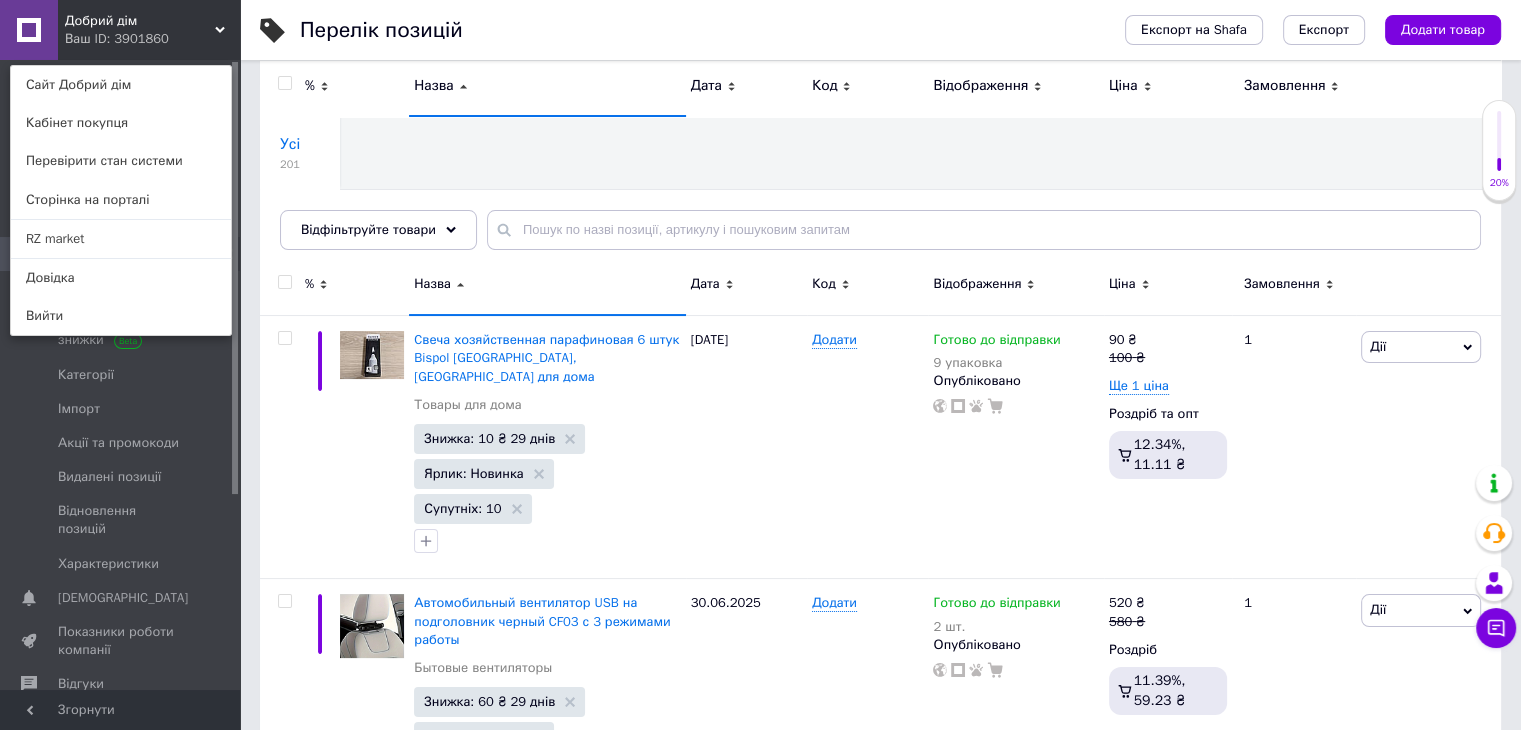 scroll, scrollTop: 0, scrollLeft: 0, axis: both 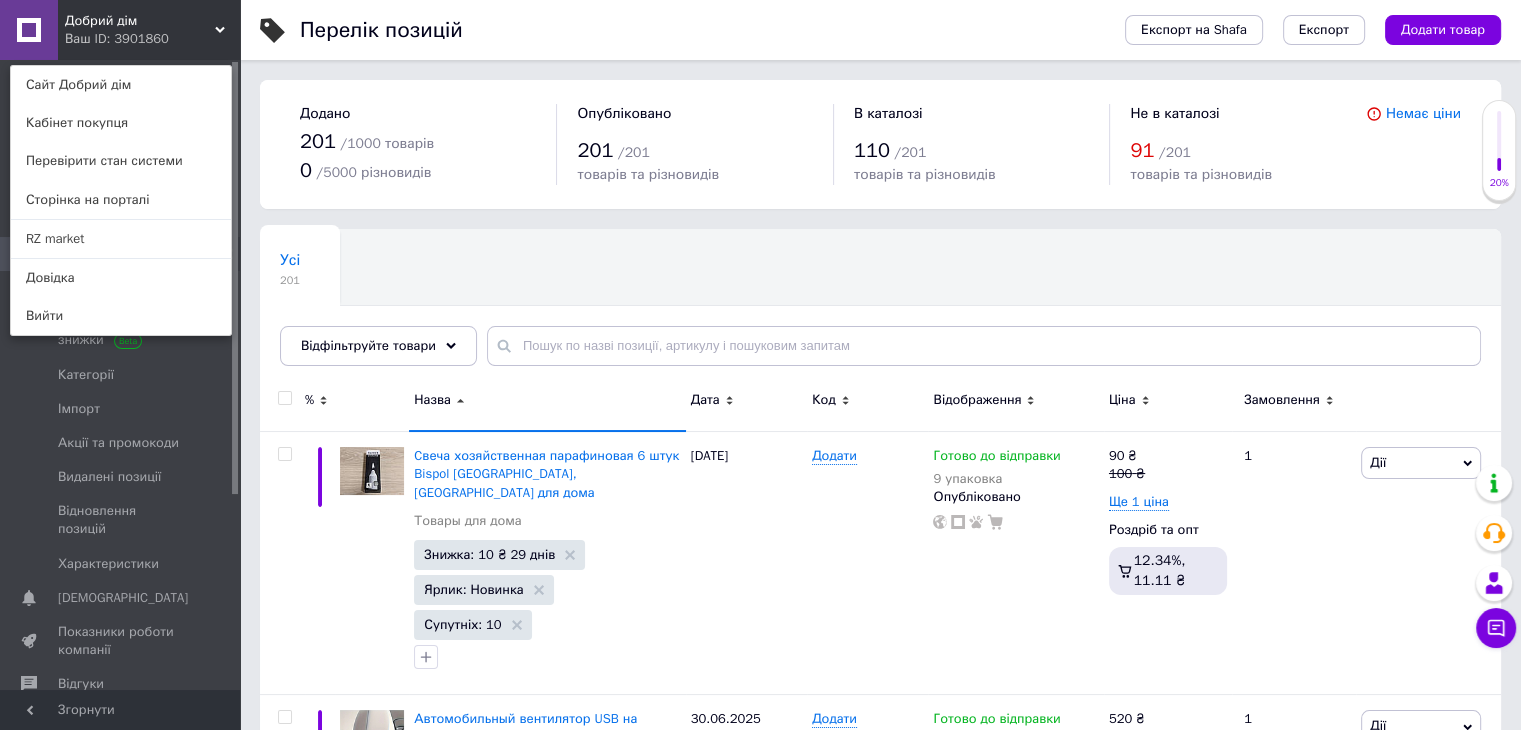 click on "Усі 201 Ok Відфільтровано...  Зберегти" at bounding box center [389, 268] 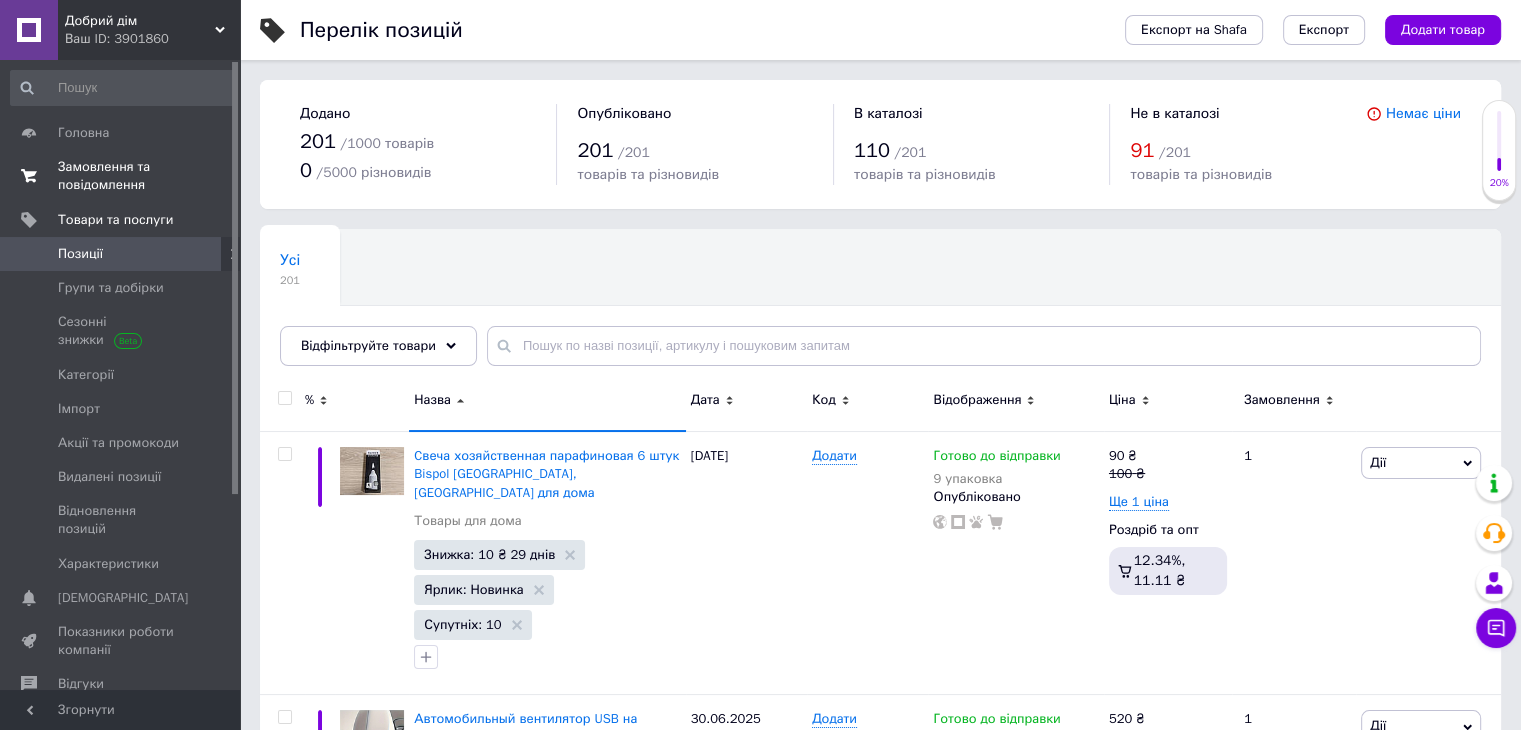 click on "Замовлення та повідомлення" at bounding box center (121, 176) 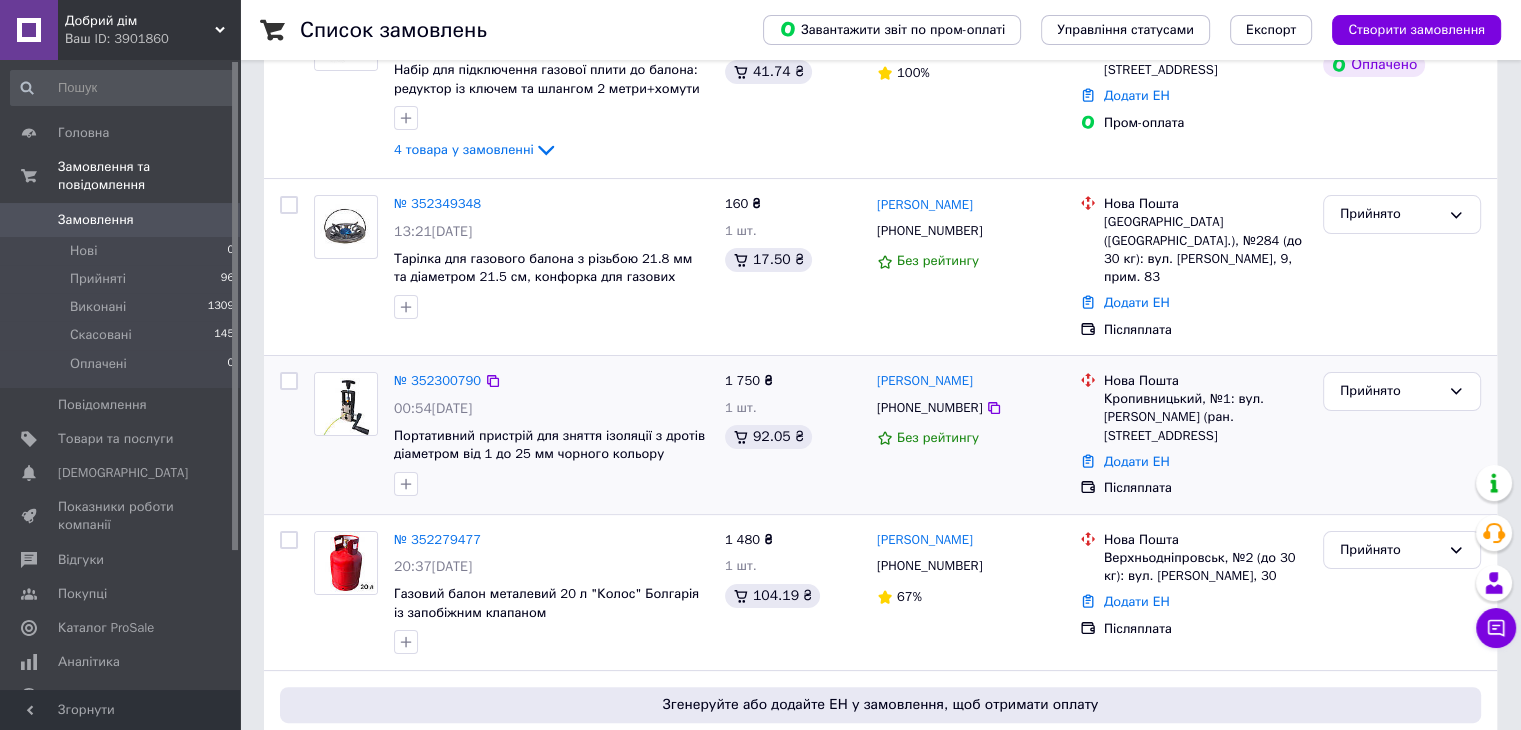 scroll, scrollTop: 300, scrollLeft: 0, axis: vertical 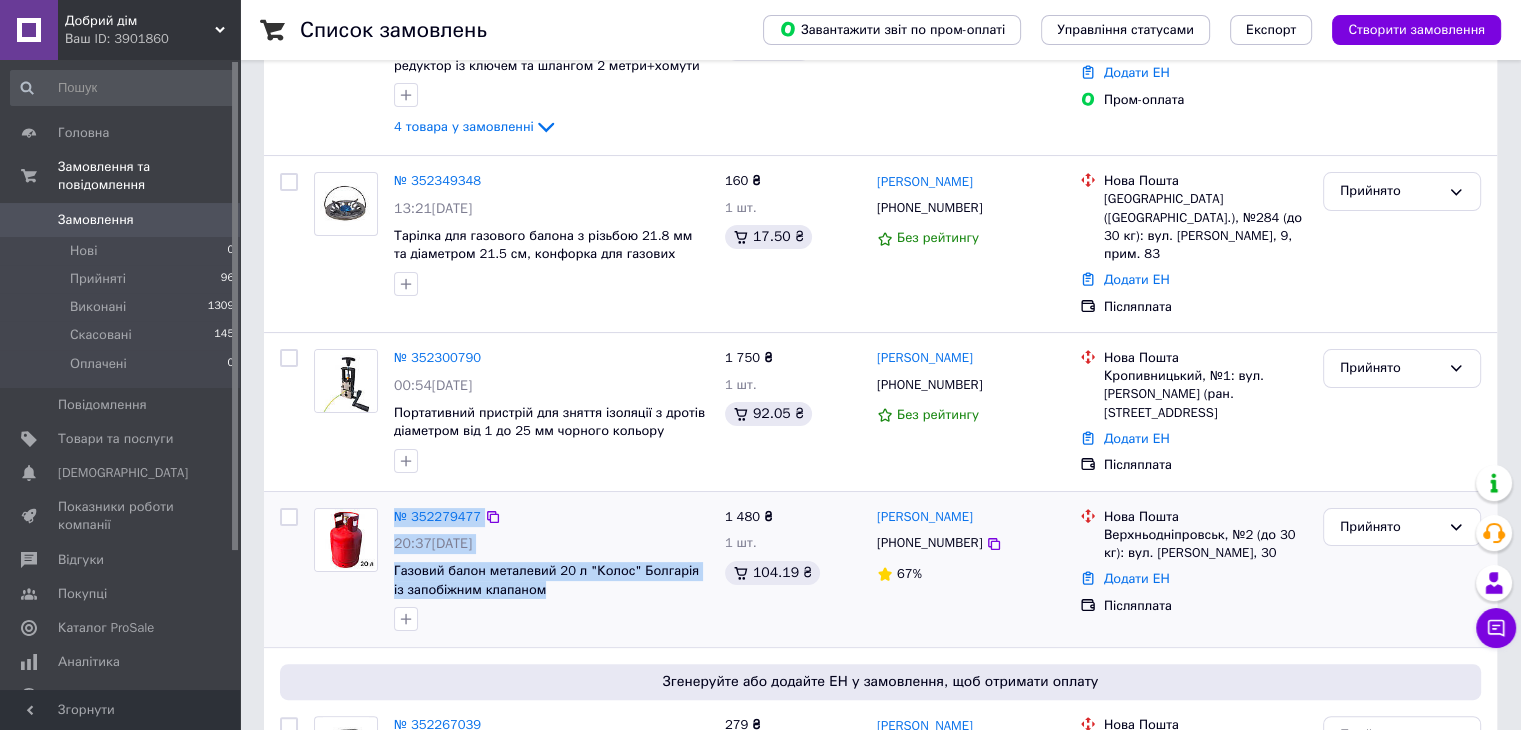 drag, startPoint x: 383, startPoint y: 548, endPoint x: 580, endPoint y: 589, distance: 201.22127 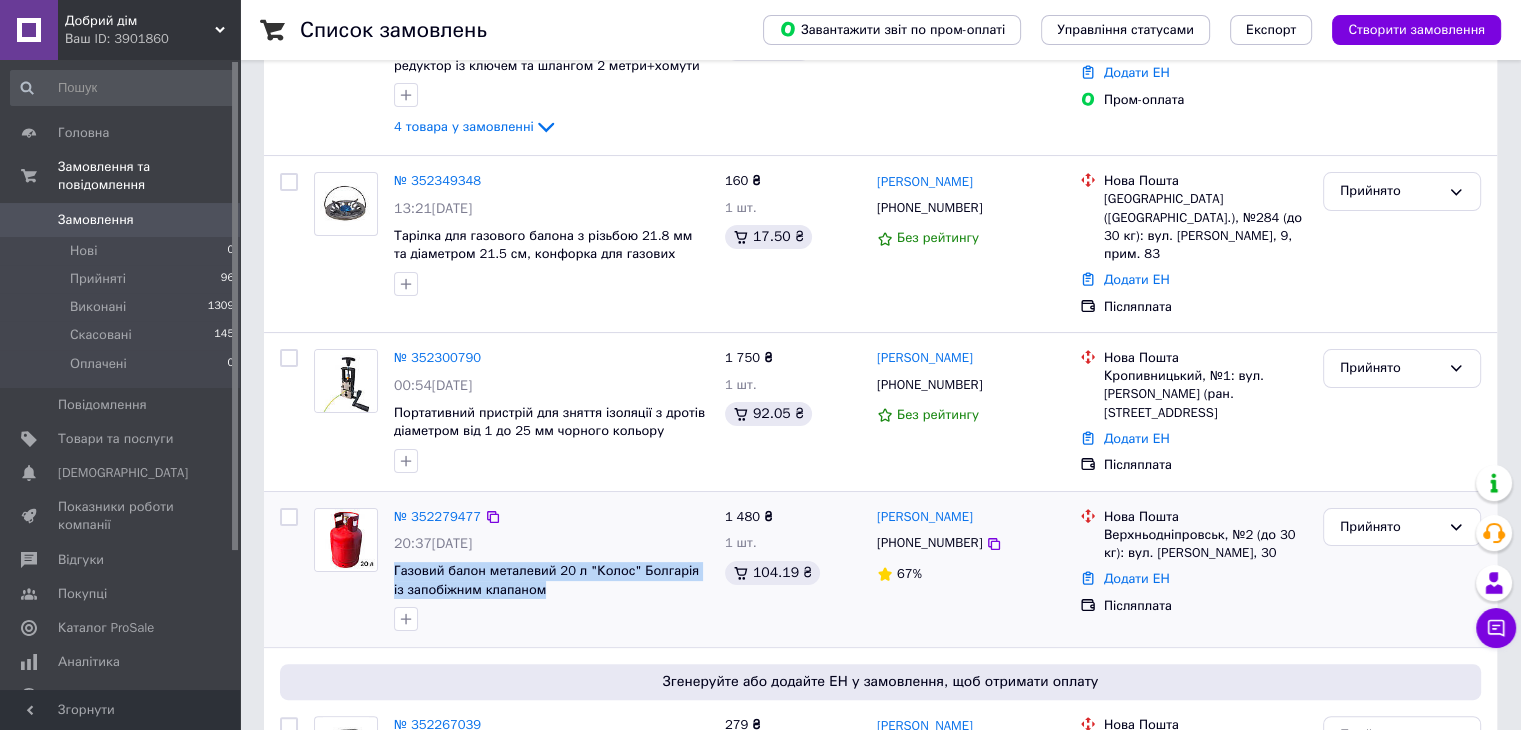 drag, startPoint x: 558, startPoint y: 579, endPoint x: 388, endPoint y: 555, distance: 171.68576 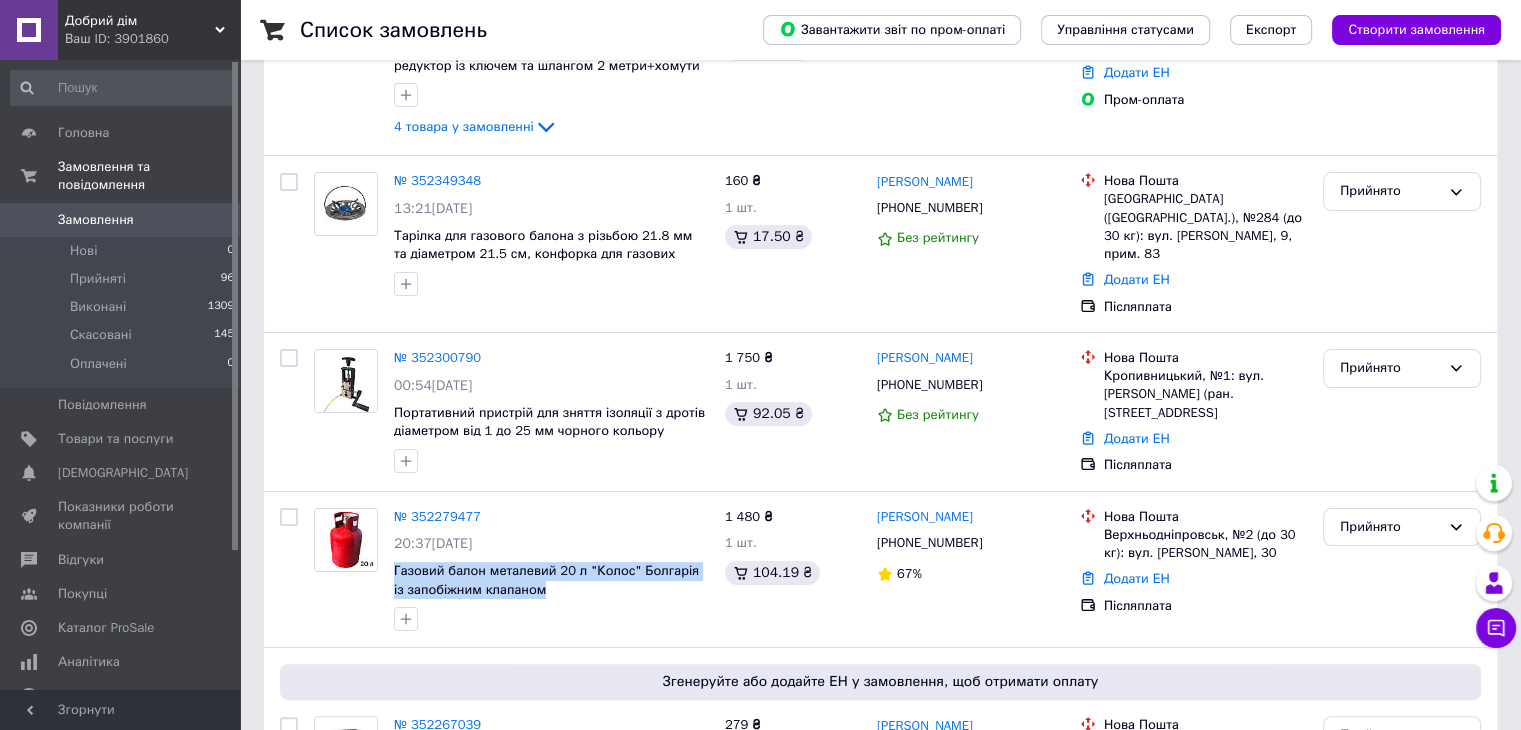 copy on "Газовий балон металевий 20 л "Колос" Болгарія із запобіжним клапаном" 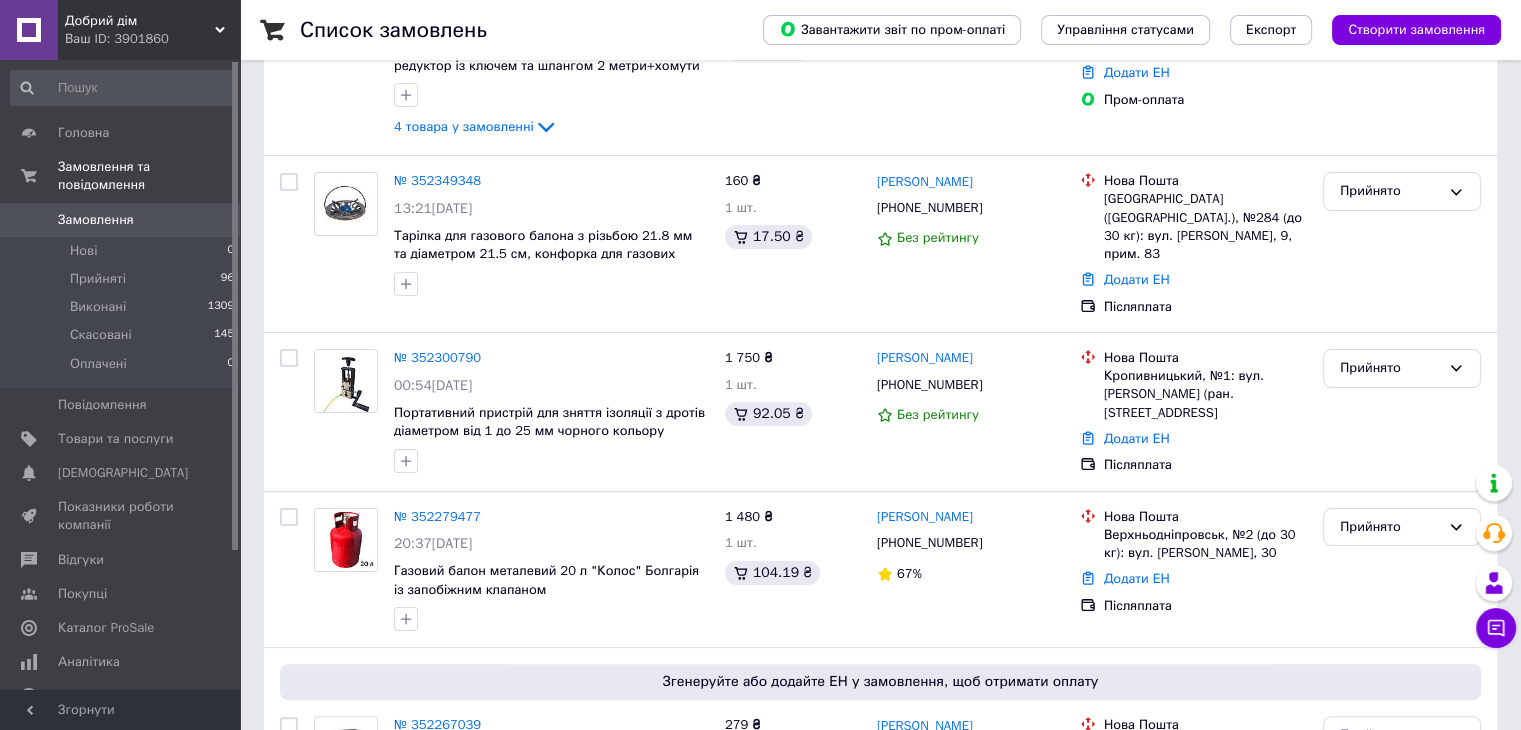 click on "Ваш ID: 3901860" at bounding box center [152, 39] 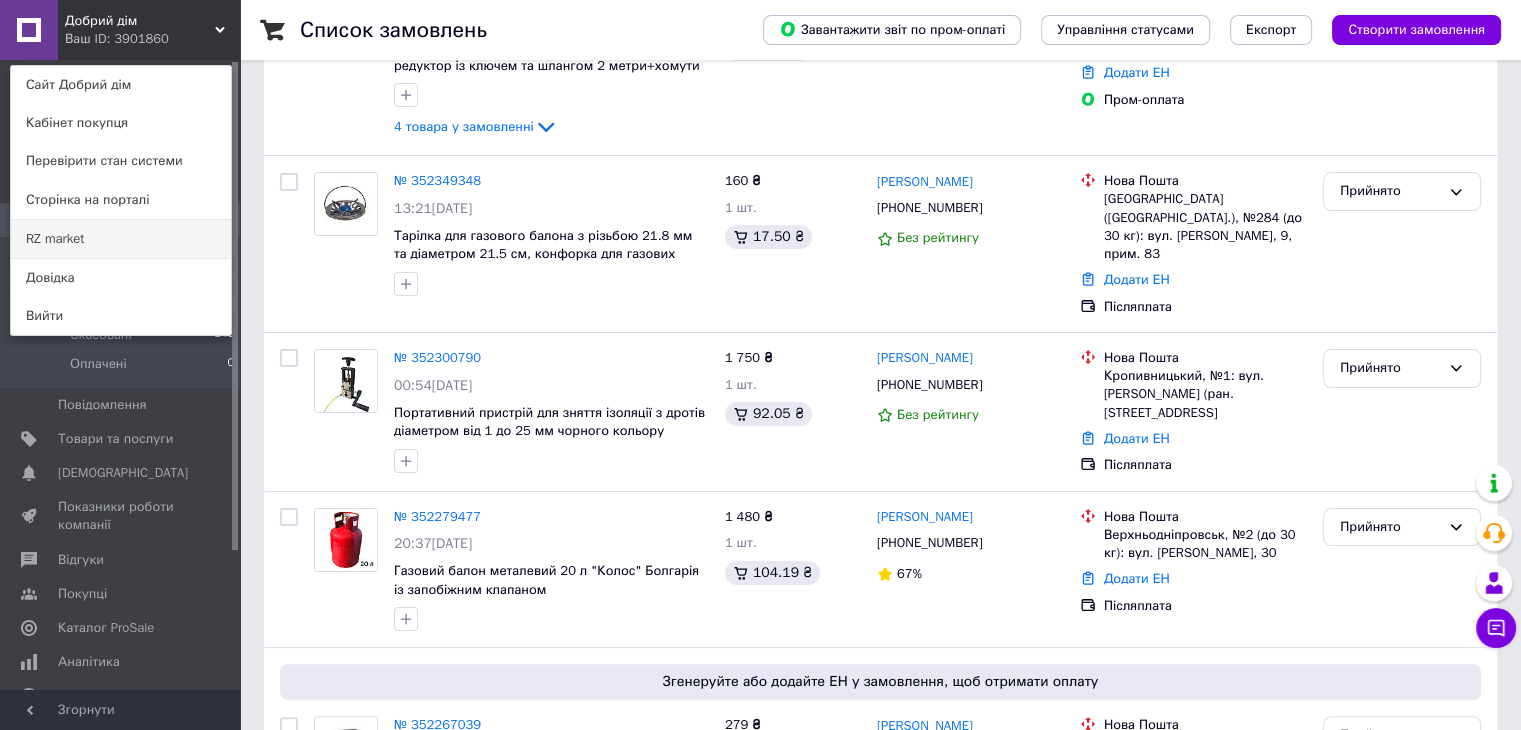 click on "RZ market" at bounding box center [121, 239] 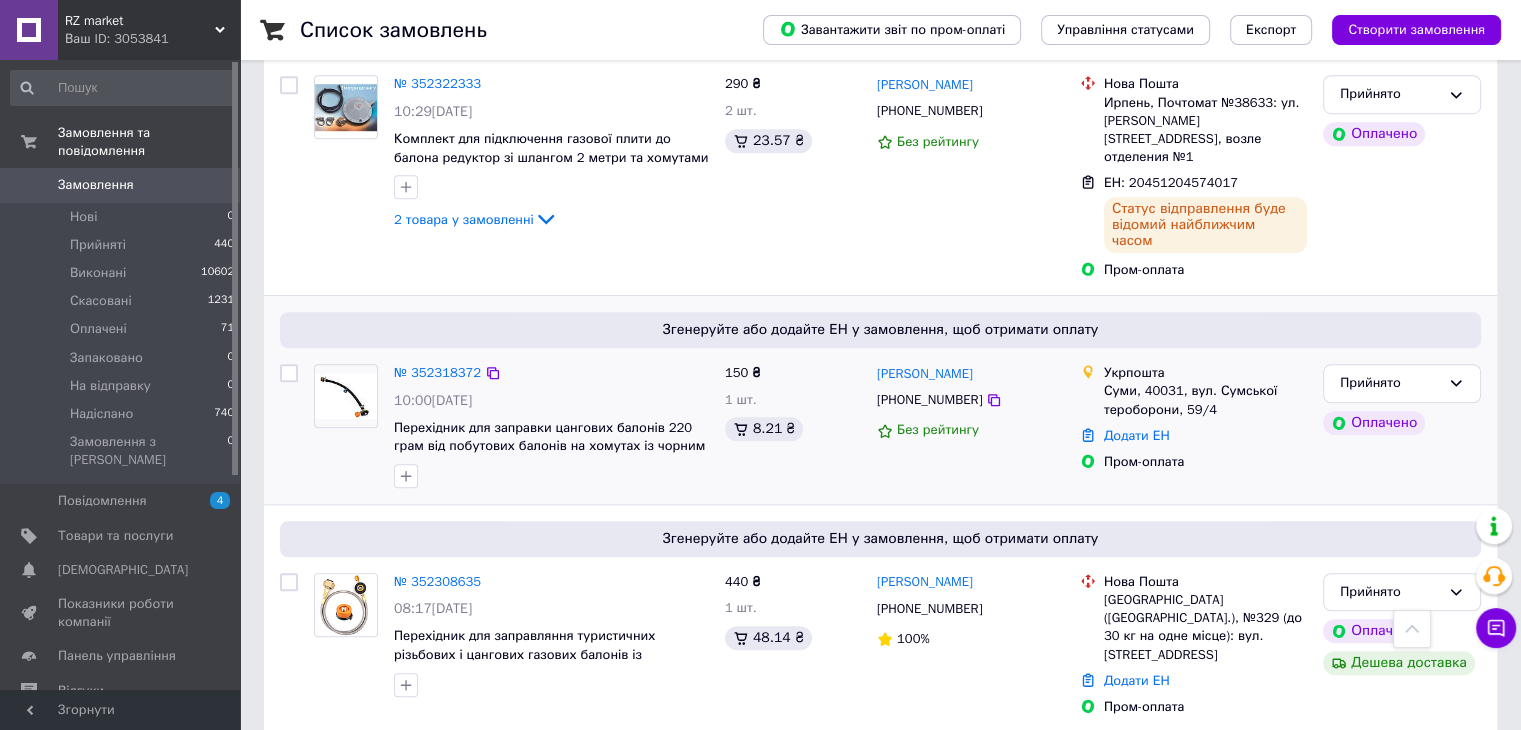 scroll, scrollTop: 1400, scrollLeft: 0, axis: vertical 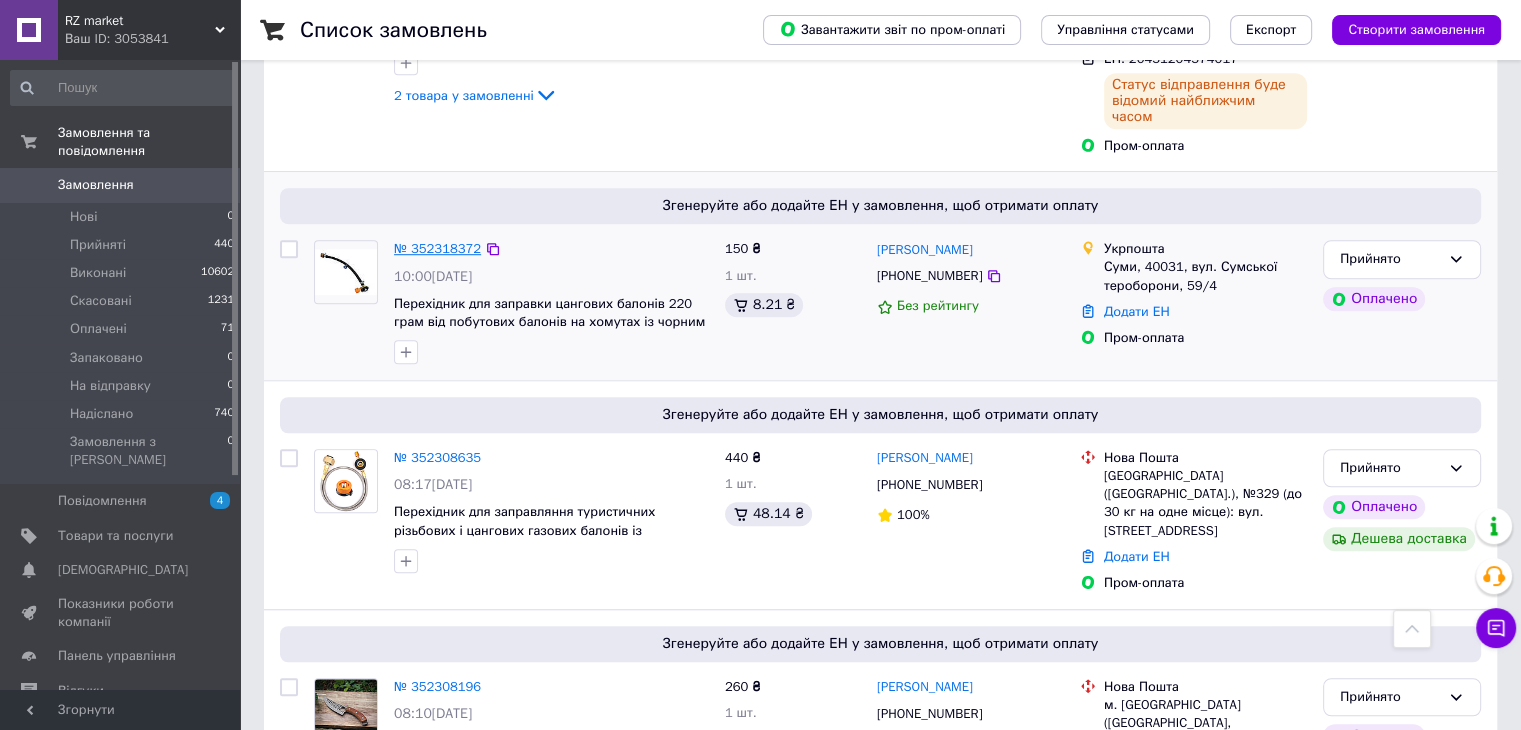 click on "№ 352318372" at bounding box center (437, 248) 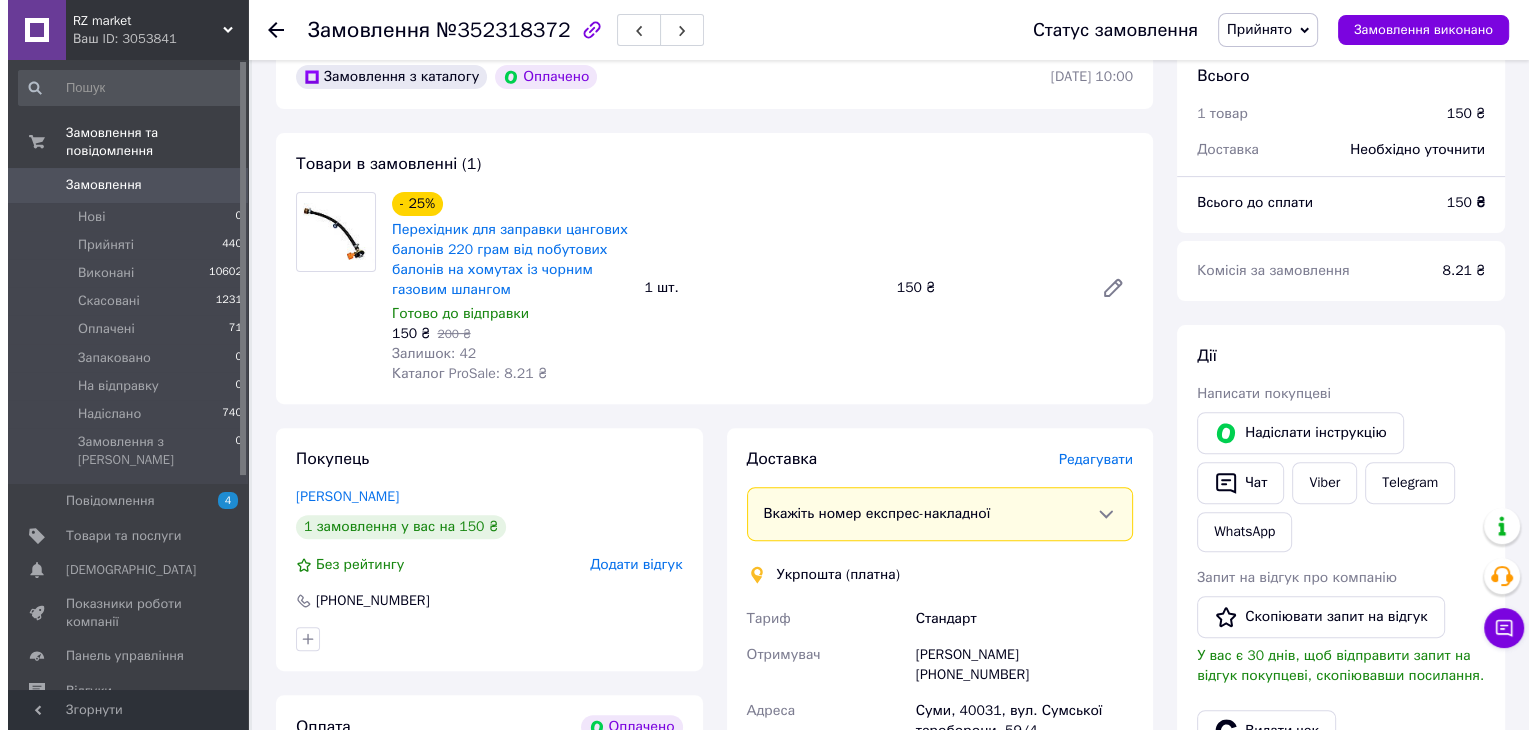 scroll, scrollTop: 600, scrollLeft: 0, axis: vertical 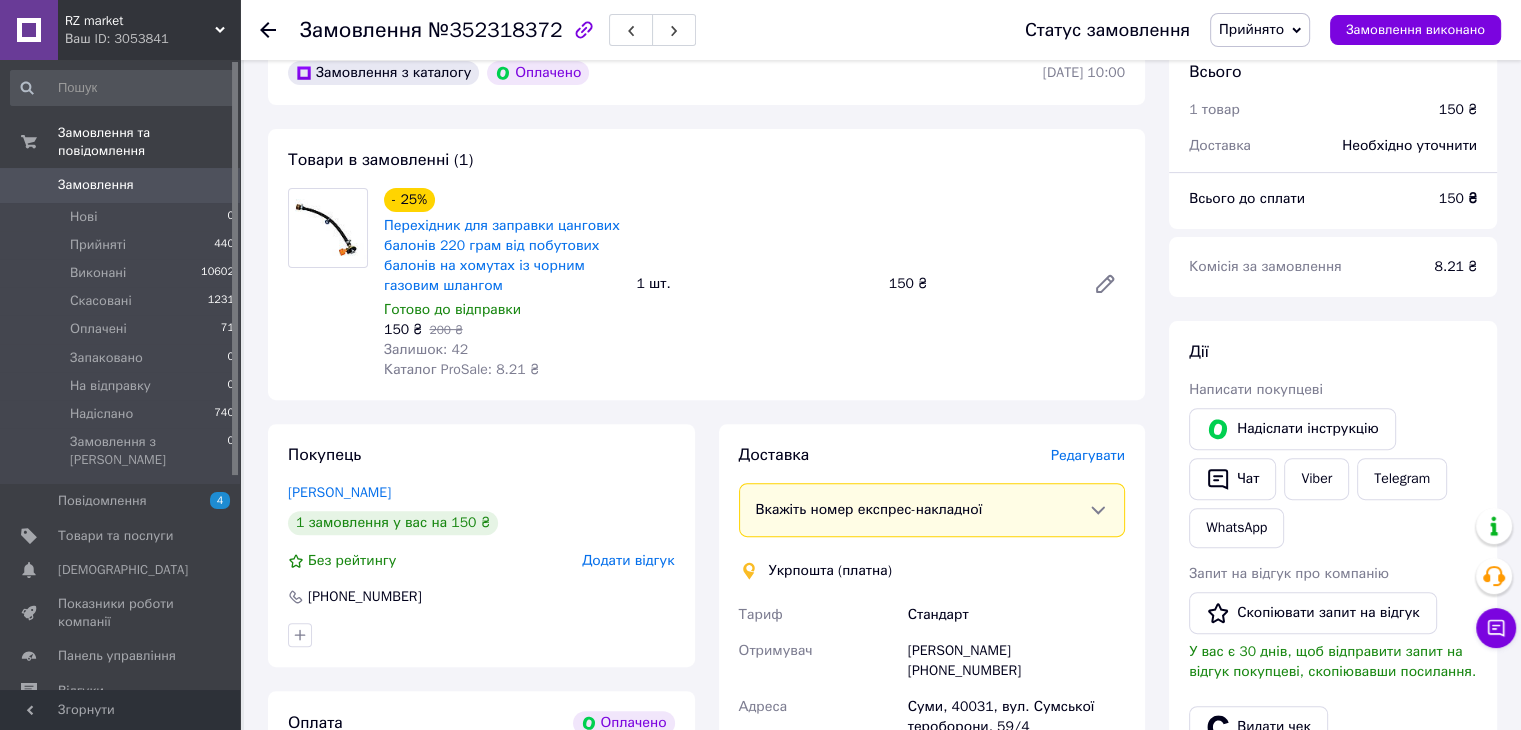 click on "Редагувати" at bounding box center (1088, 455) 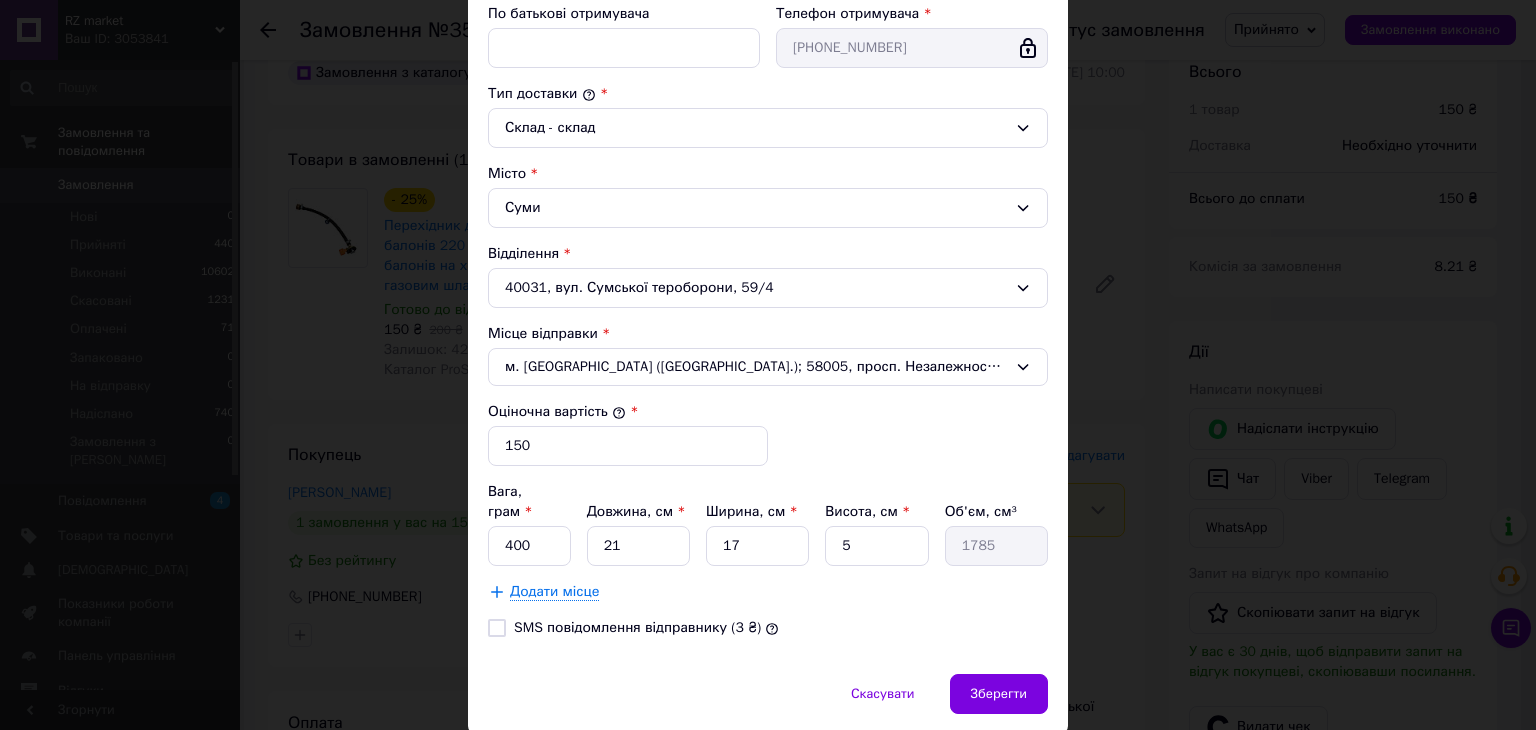 scroll, scrollTop: 500, scrollLeft: 0, axis: vertical 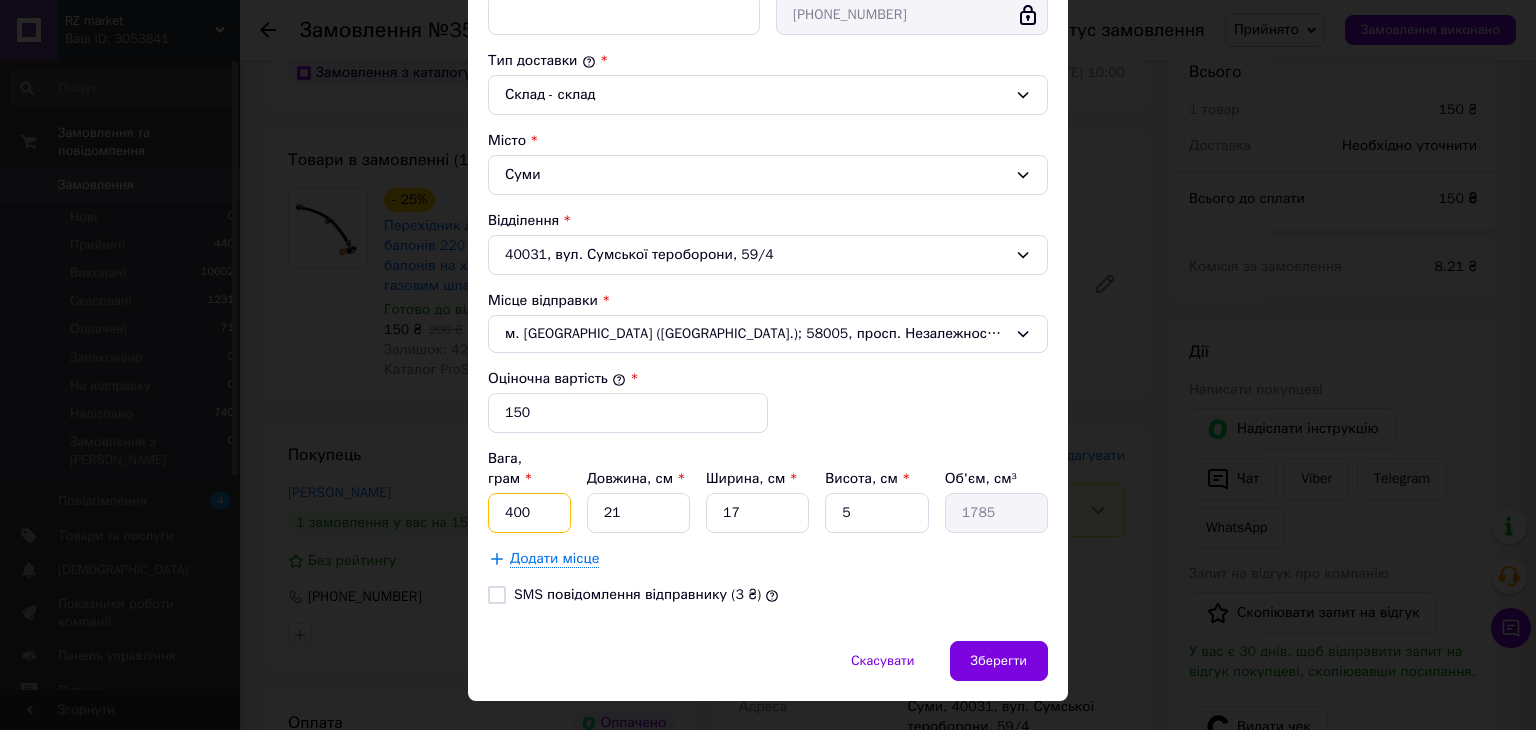 drag, startPoint x: 541, startPoint y: 480, endPoint x: 449, endPoint y: 483, distance: 92.0489 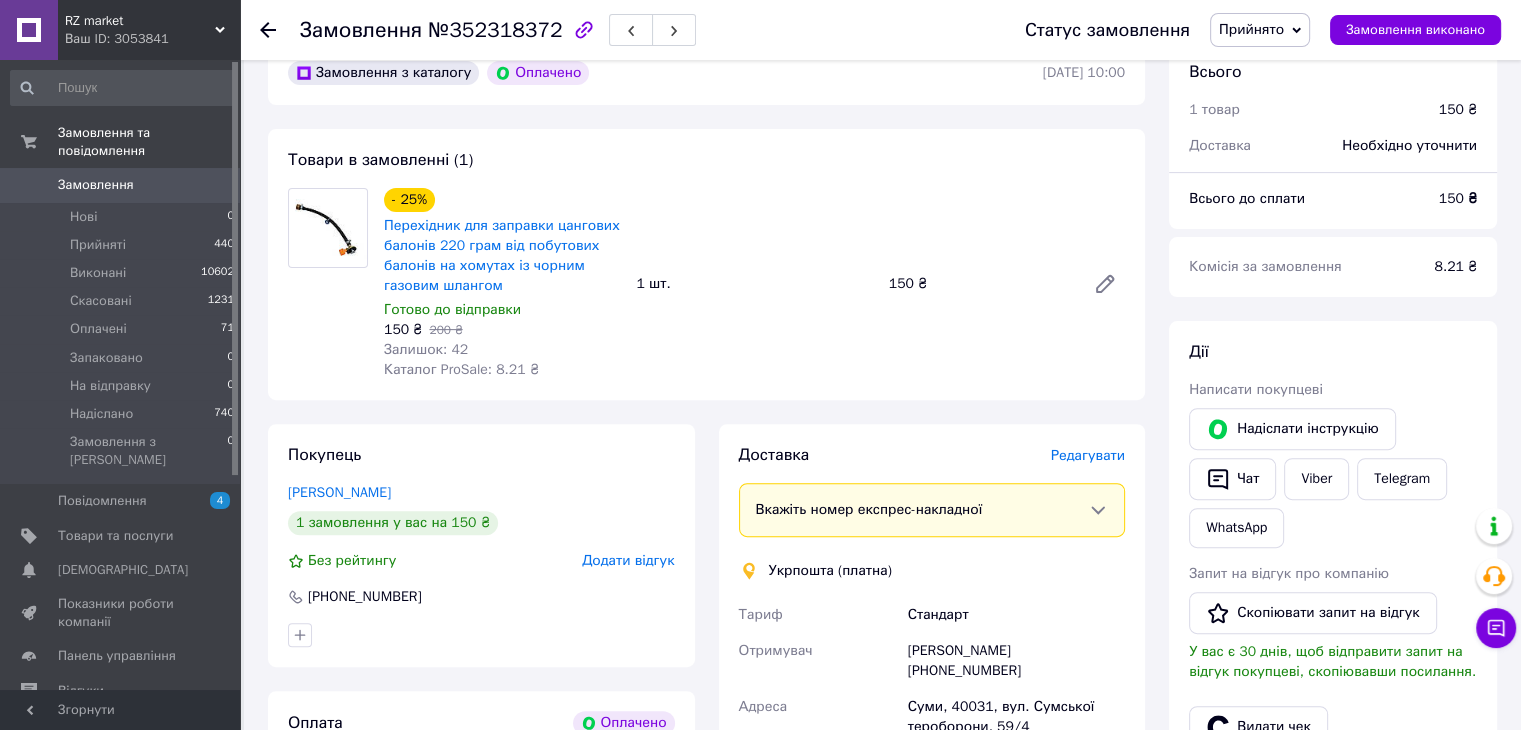click on "Редагувати" at bounding box center (1088, 455) 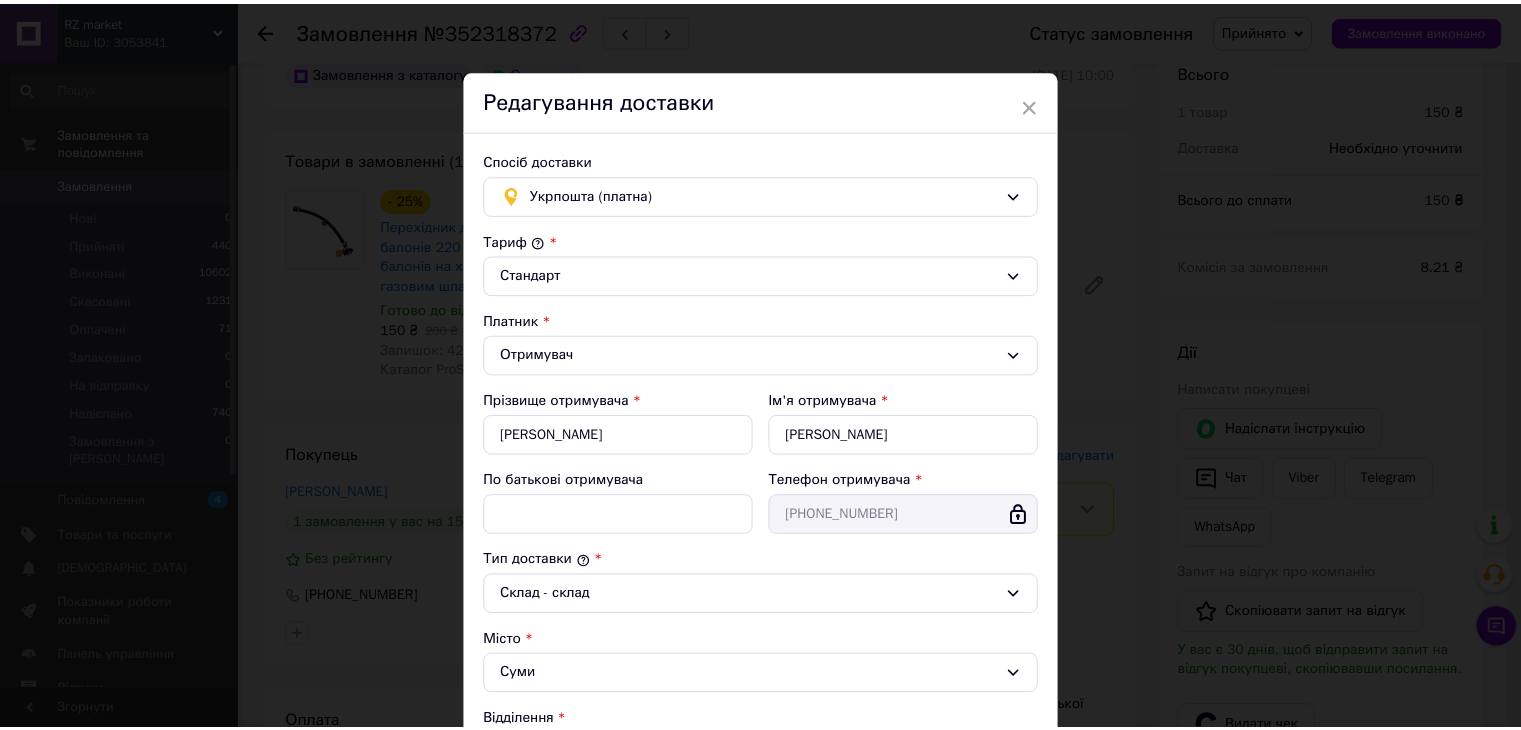 scroll, scrollTop: 516, scrollLeft: 0, axis: vertical 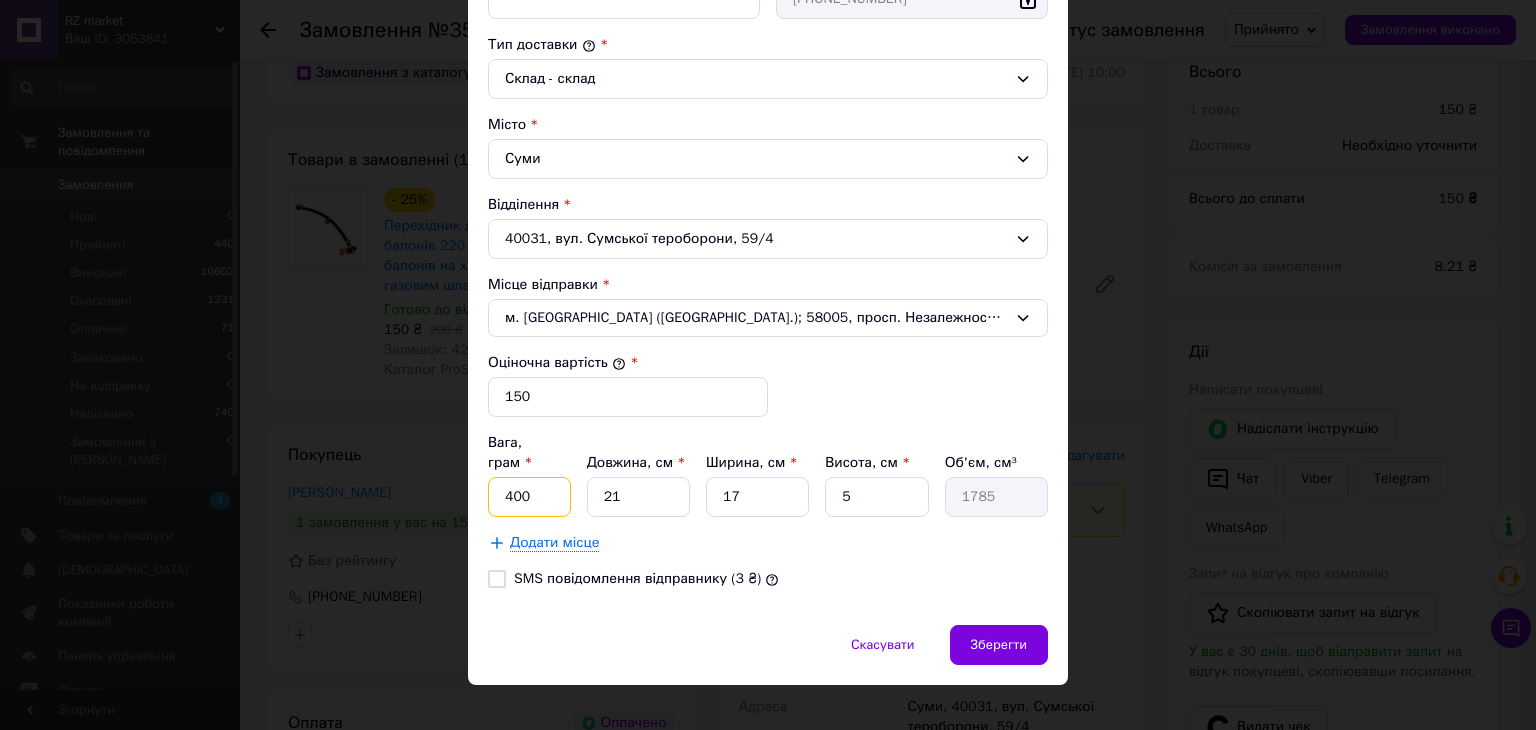 click on "400" at bounding box center (529, 497) 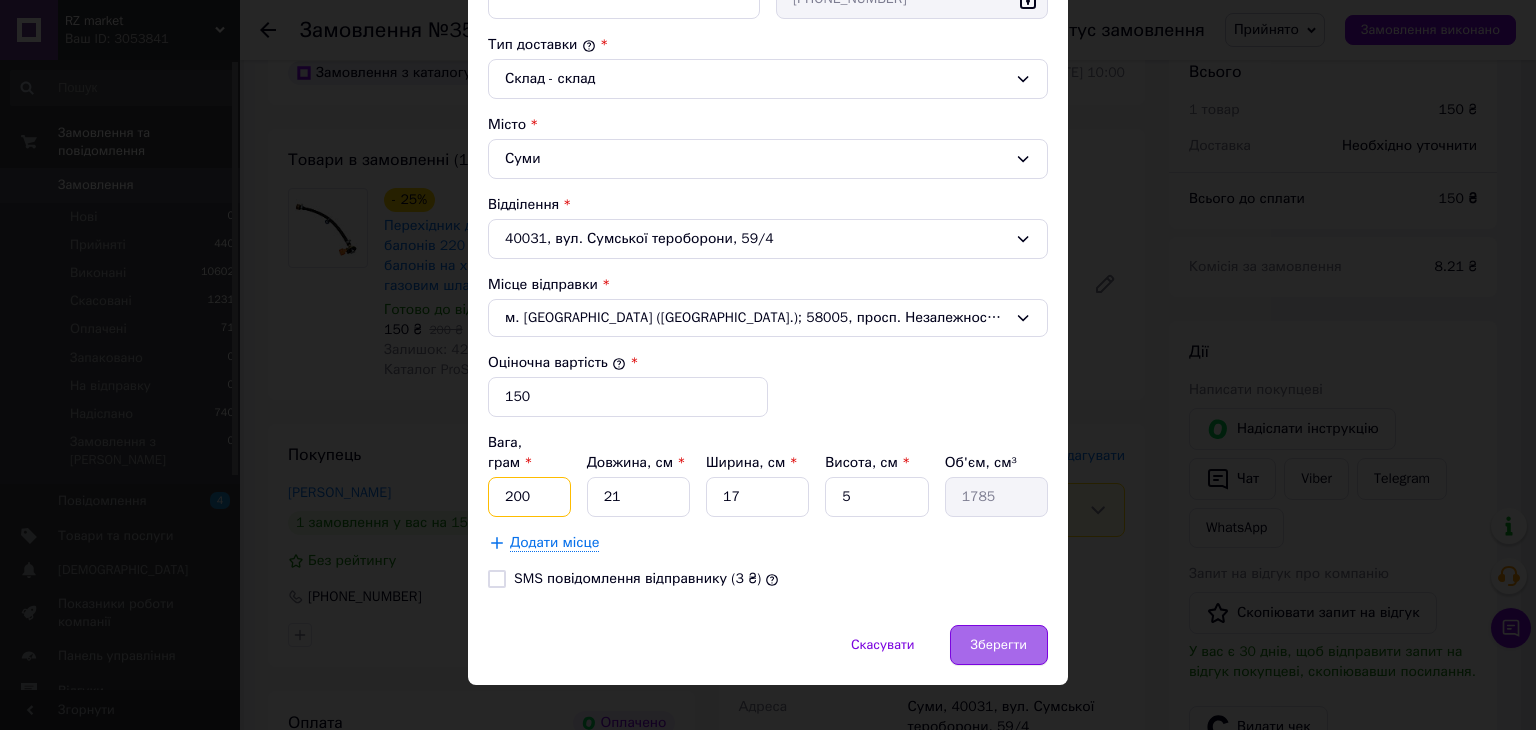 type on "200" 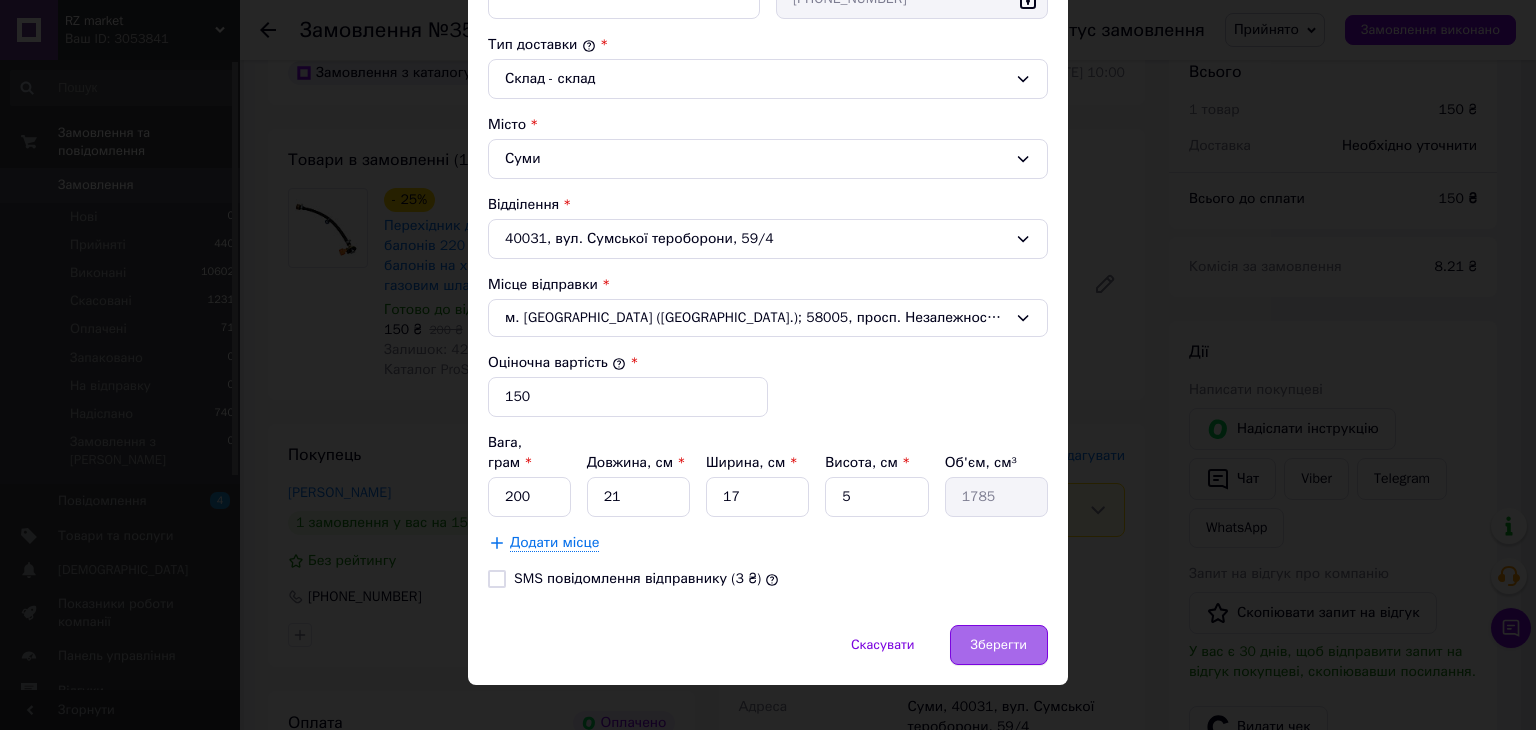 click on "Зберегти" at bounding box center (999, 645) 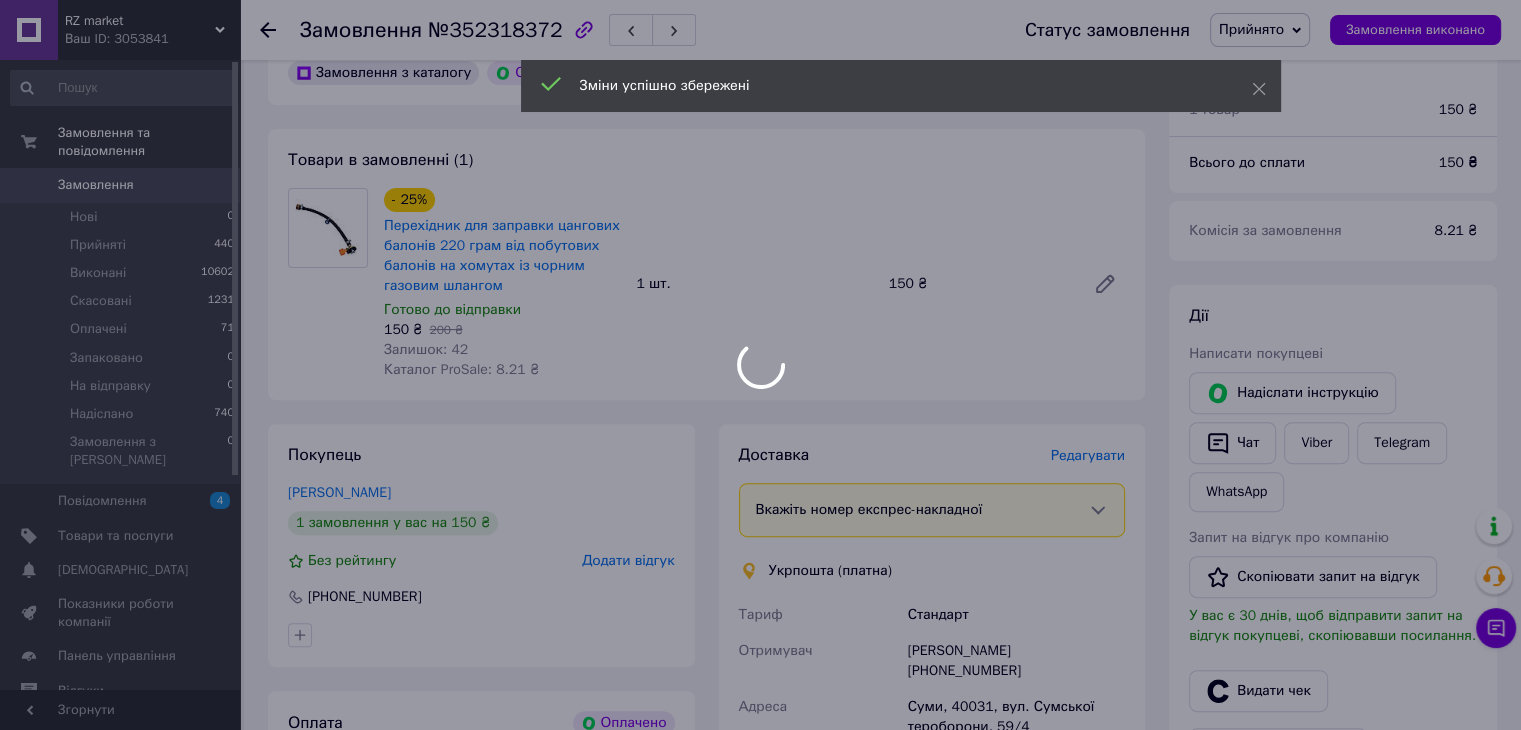 scroll, scrollTop: 1000, scrollLeft: 0, axis: vertical 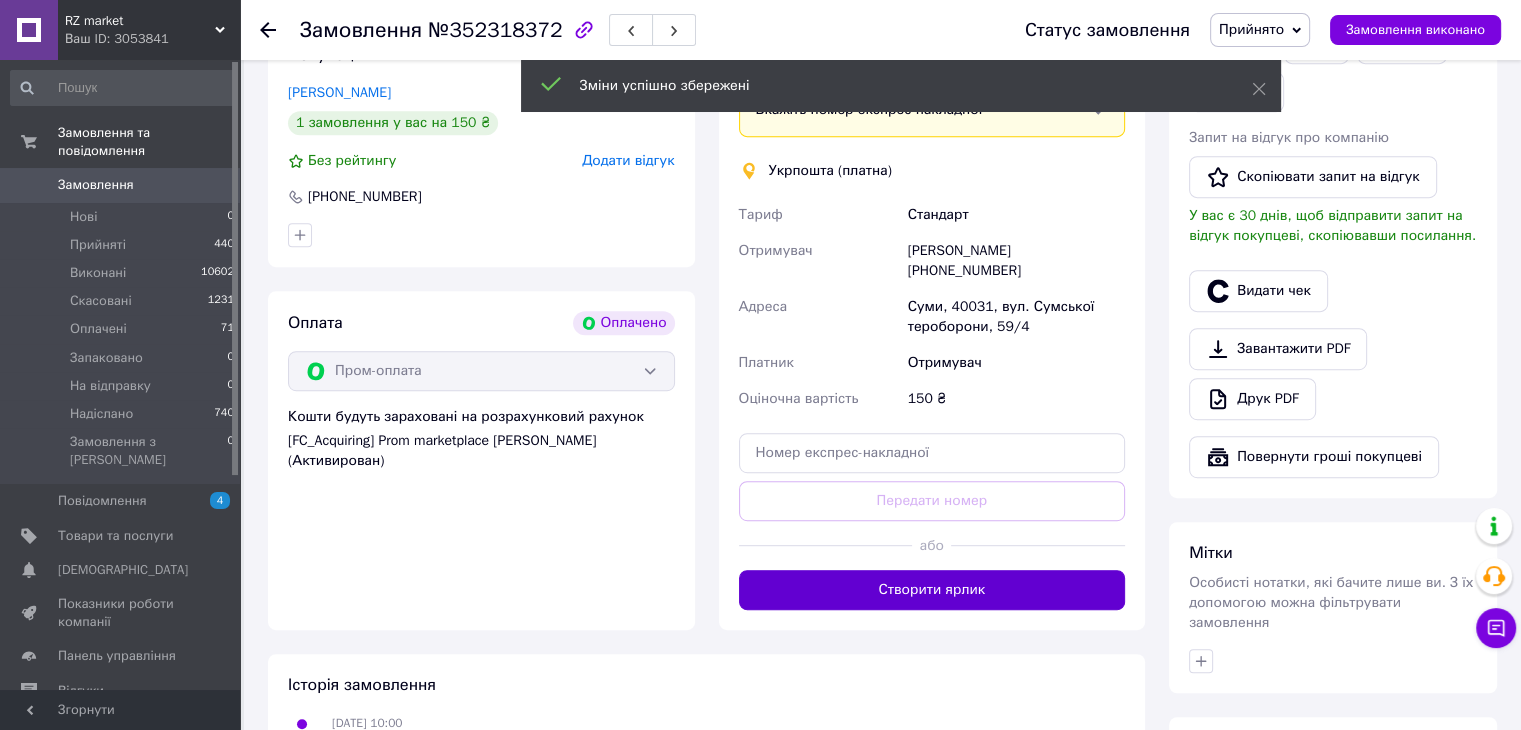 click on "Створити ярлик" at bounding box center (932, 590) 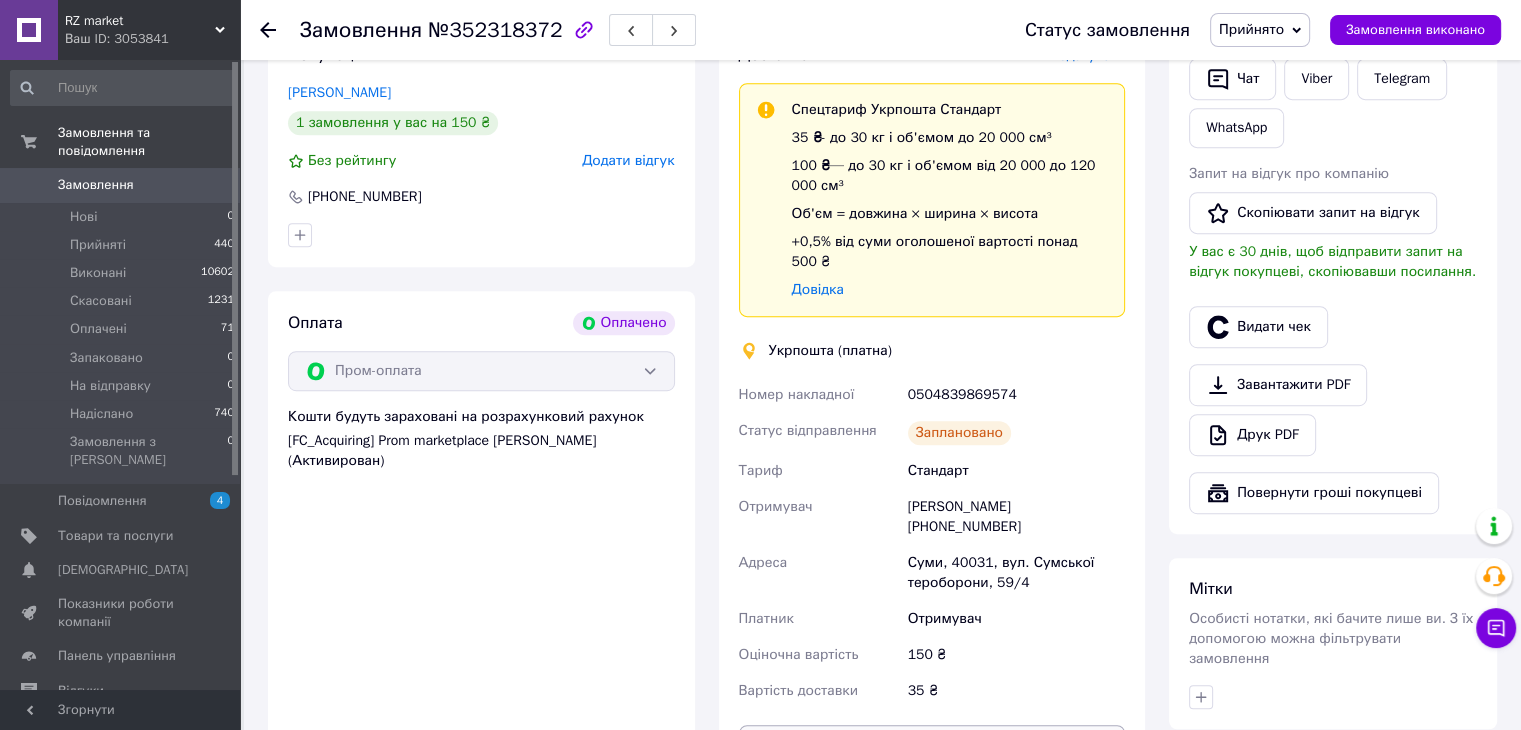click on "Роздрукувати ярлик" at bounding box center [932, 745] 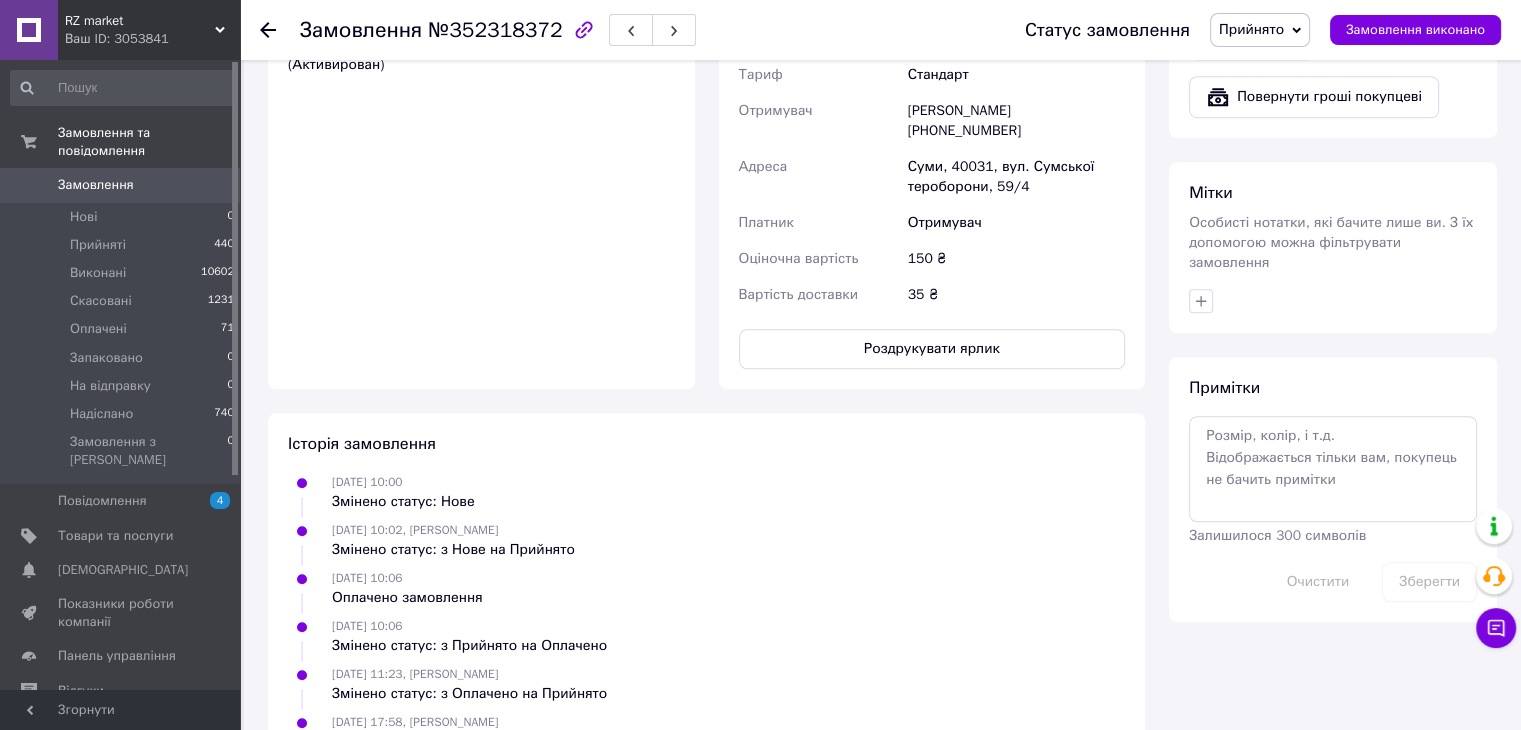 scroll, scrollTop: 1047, scrollLeft: 0, axis: vertical 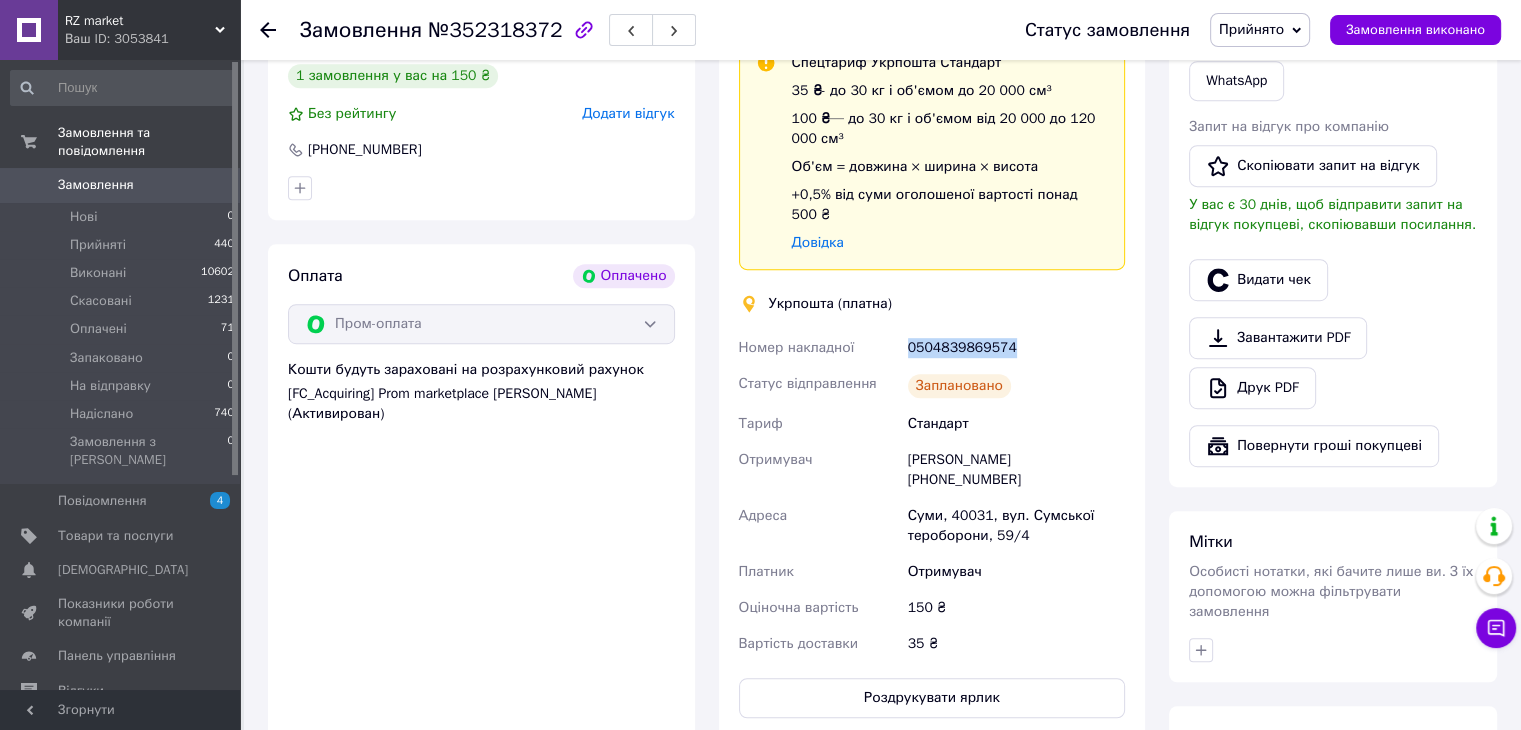 drag, startPoint x: 1015, startPoint y: 329, endPoint x: 895, endPoint y: 323, distance: 120.14991 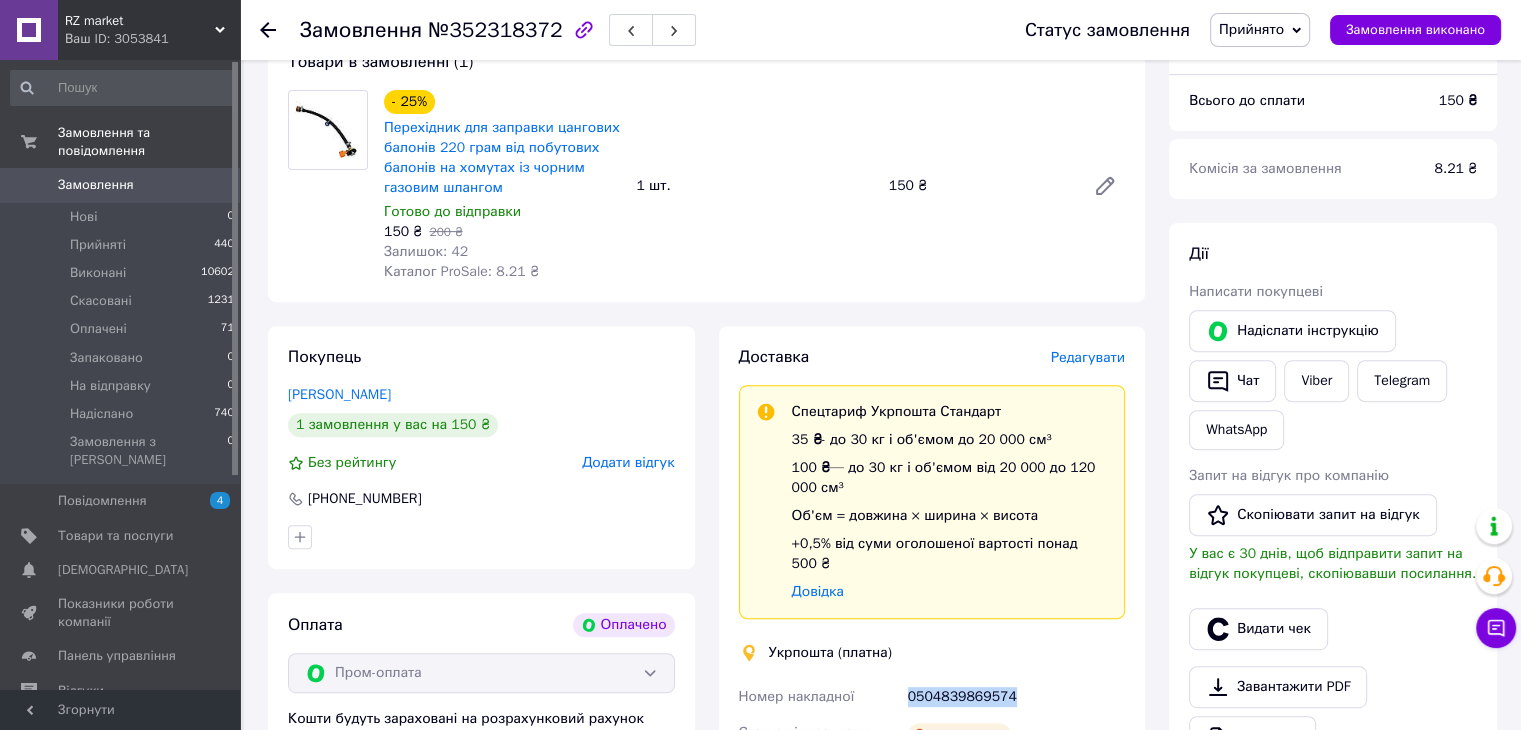 scroll, scrollTop: 547, scrollLeft: 0, axis: vertical 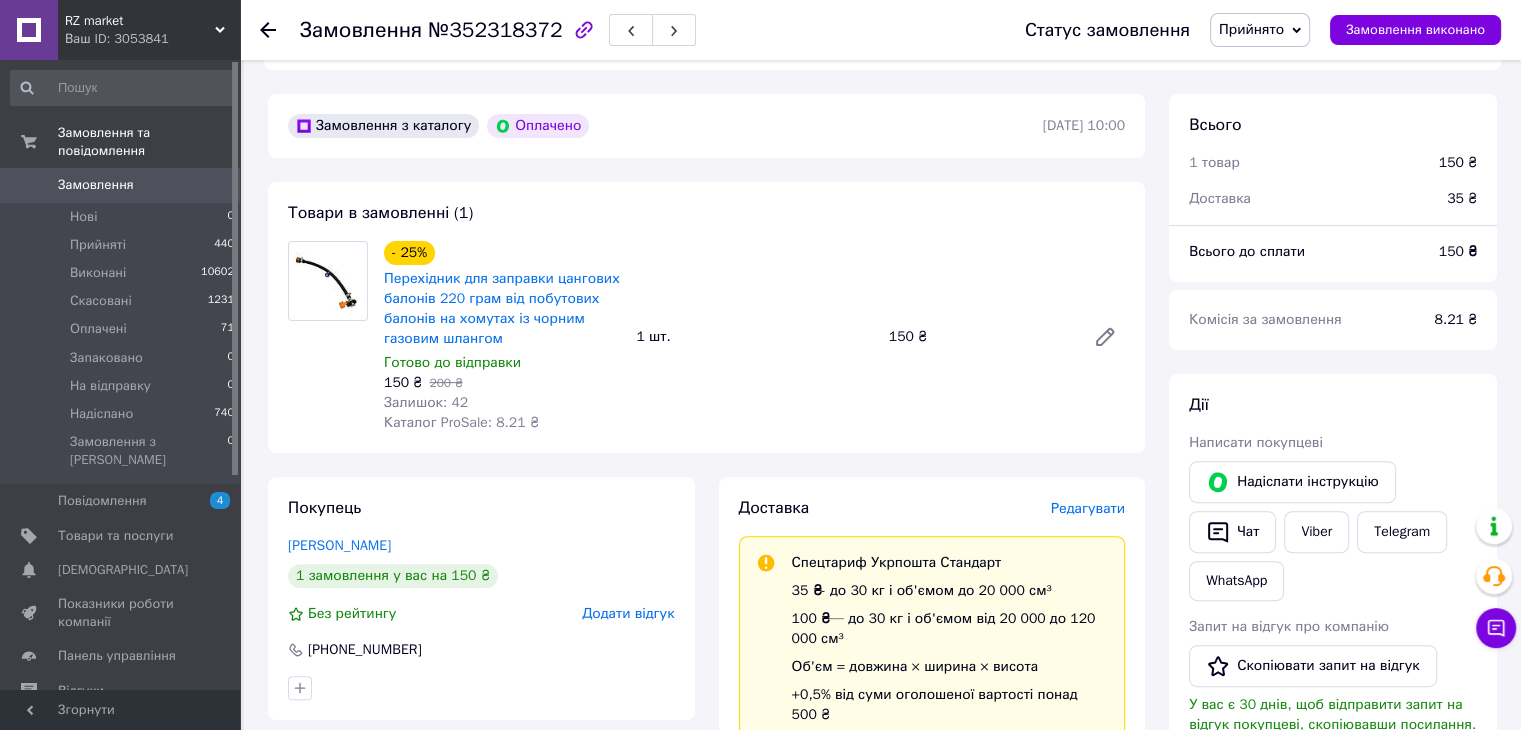 click on "Замовлення" at bounding box center (96, 185) 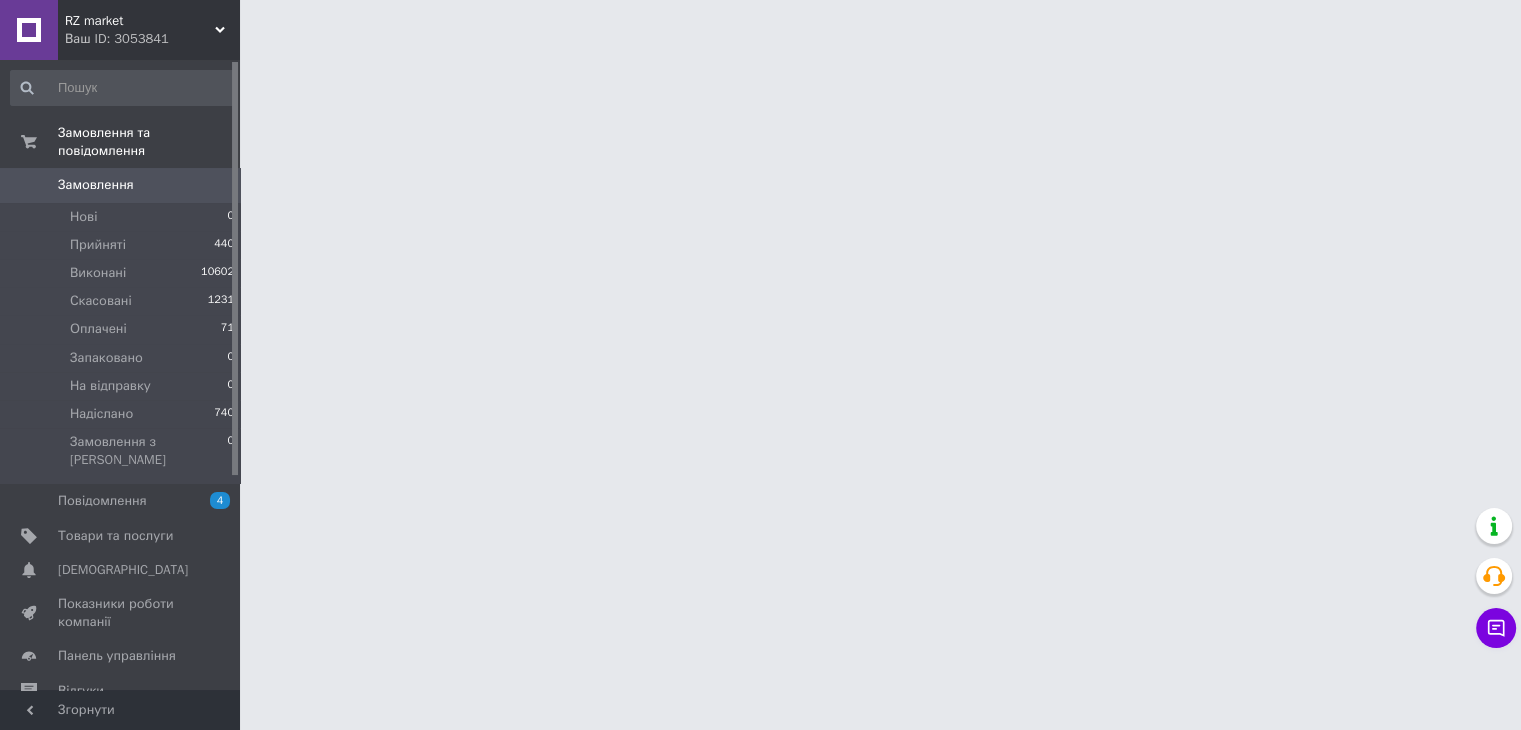scroll, scrollTop: 0, scrollLeft: 0, axis: both 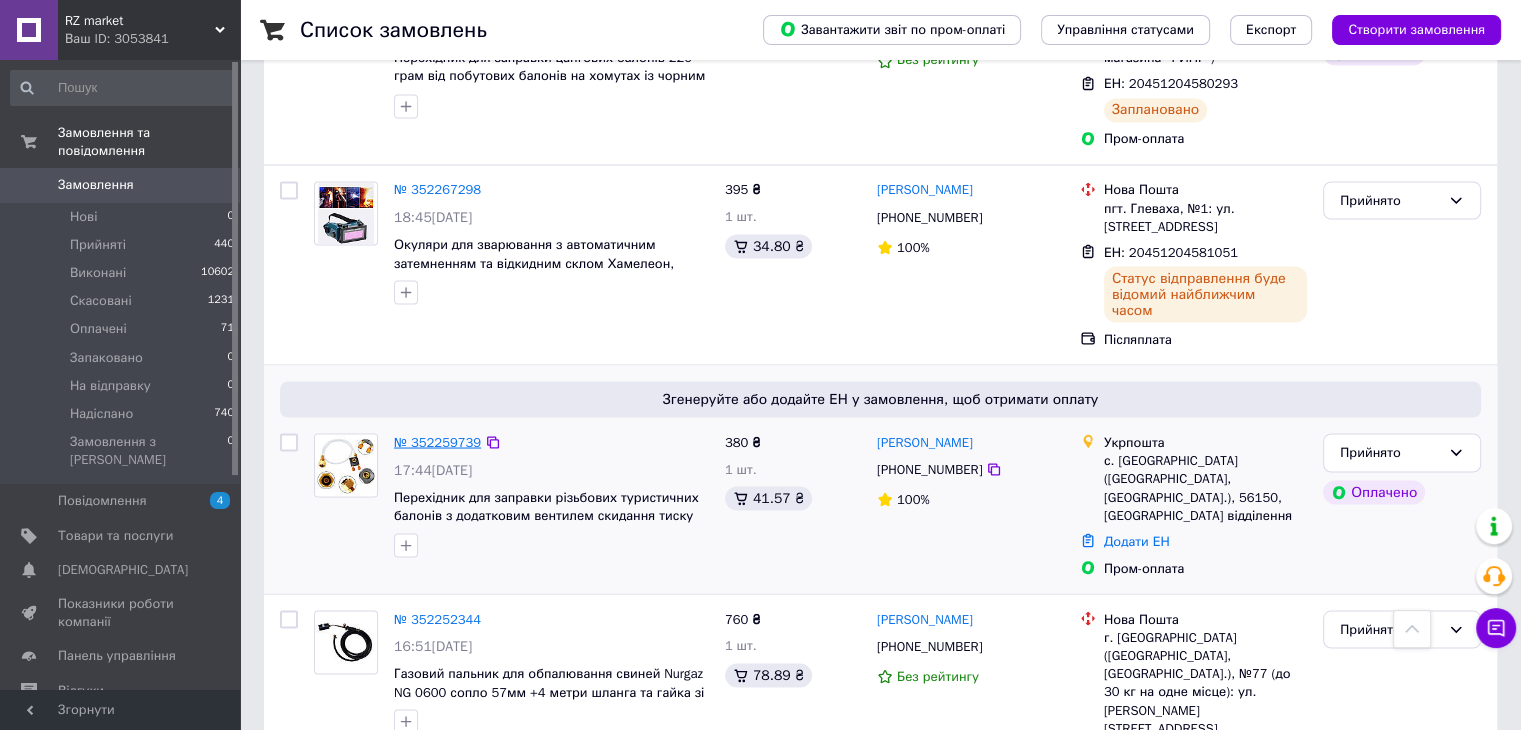 click on "№ 352259739" at bounding box center (437, 441) 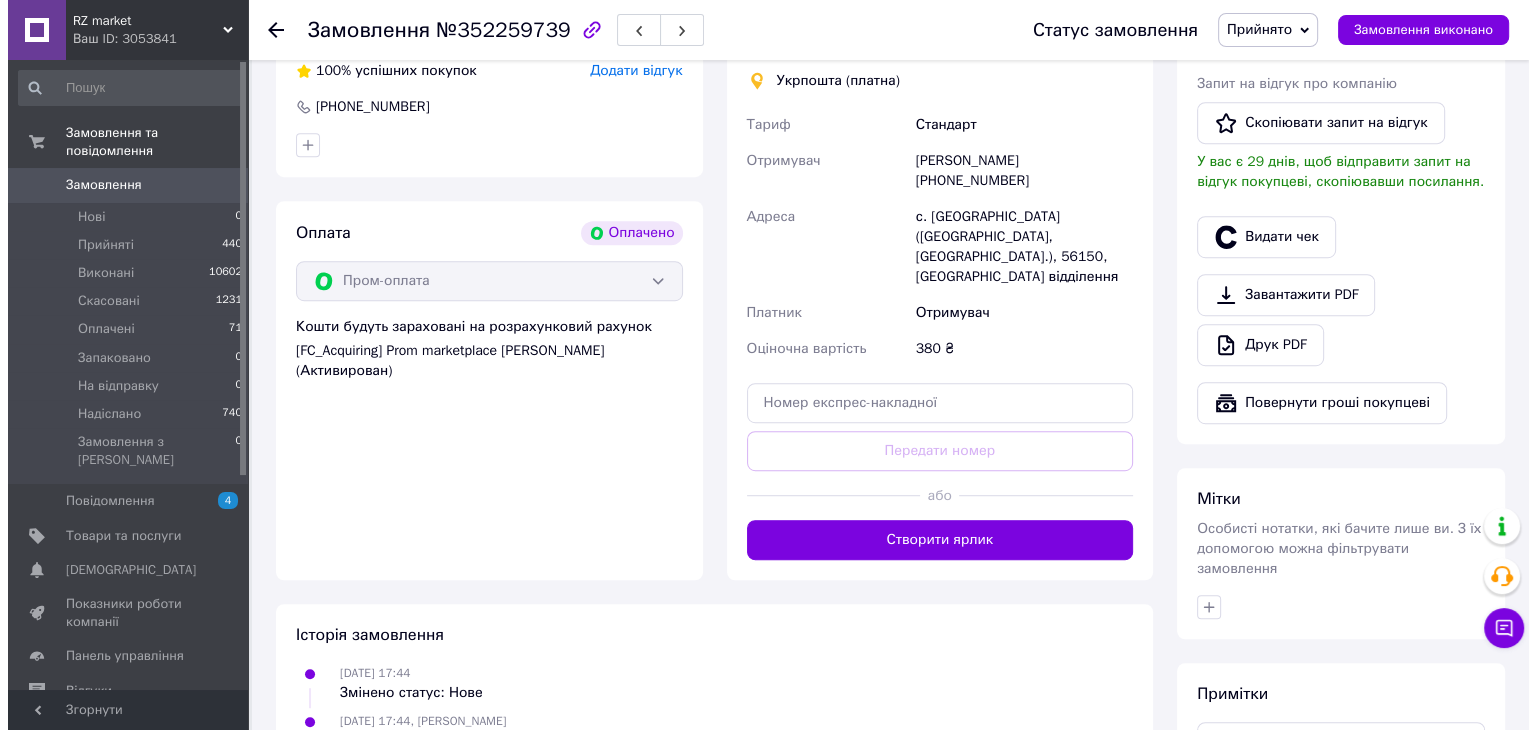 scroll, scrollTop: 890, scrollLeft: 0, axis: vertical 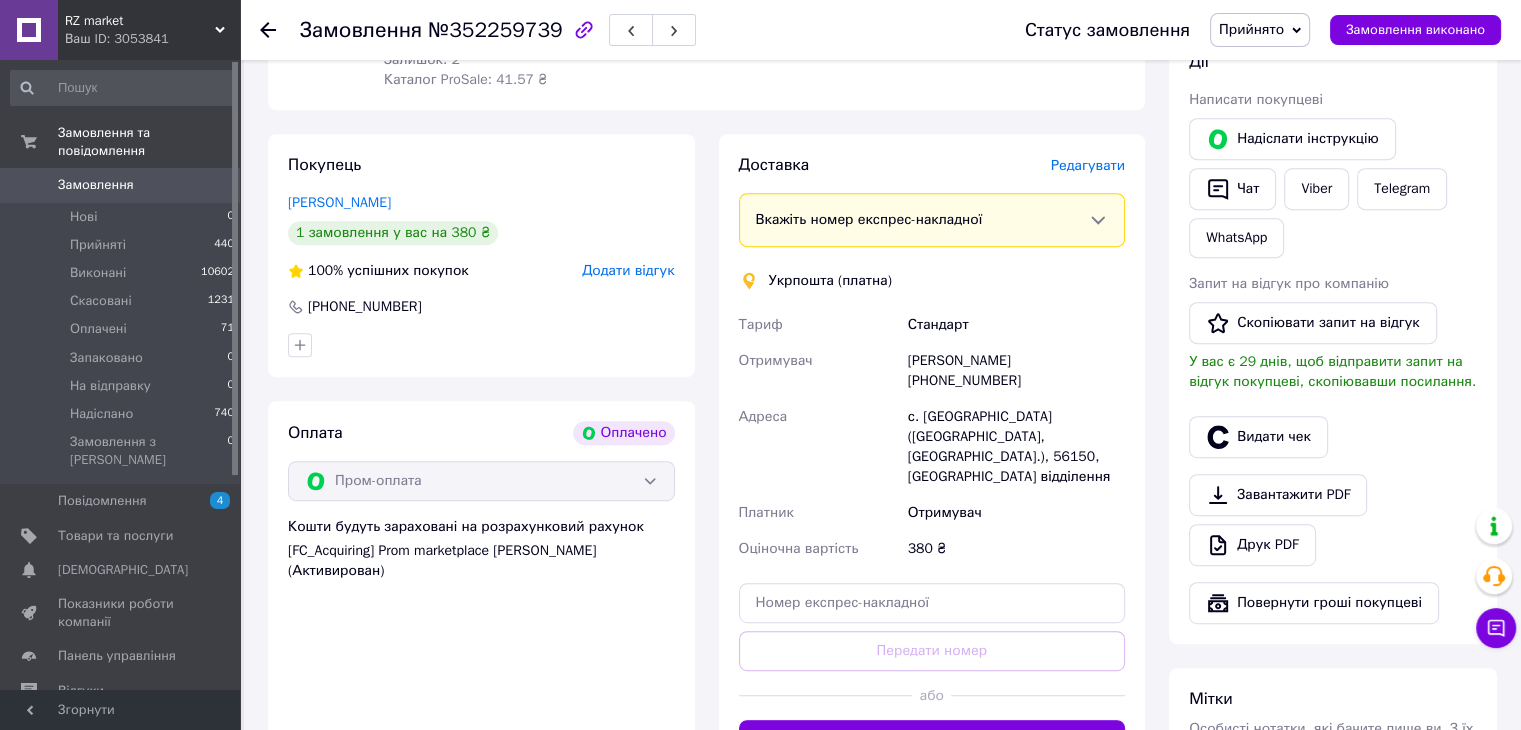 click on "Редагувати" at bounding box center (1088, 165) 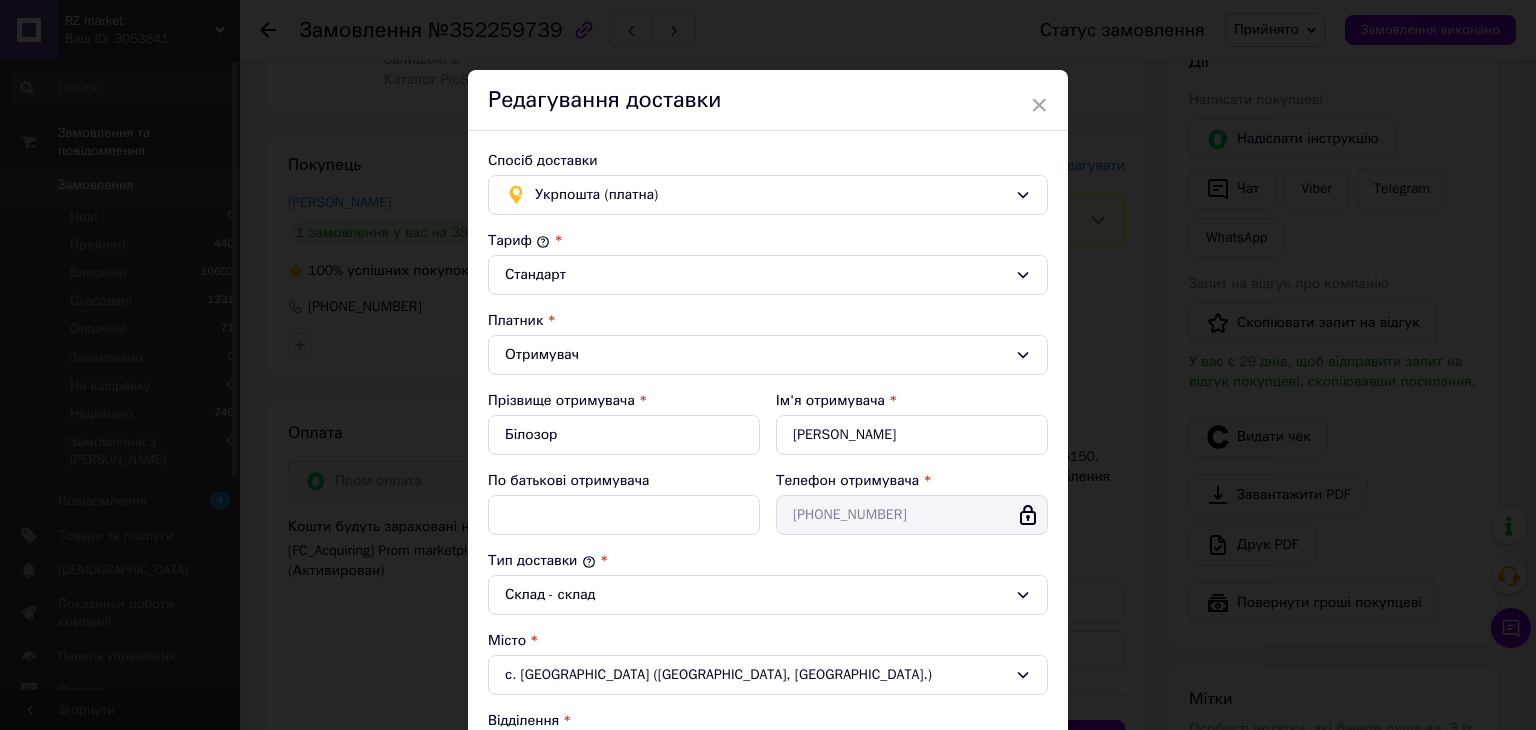 scroll, scrollTop: 516, scrollLeft: 0, axis: vertical 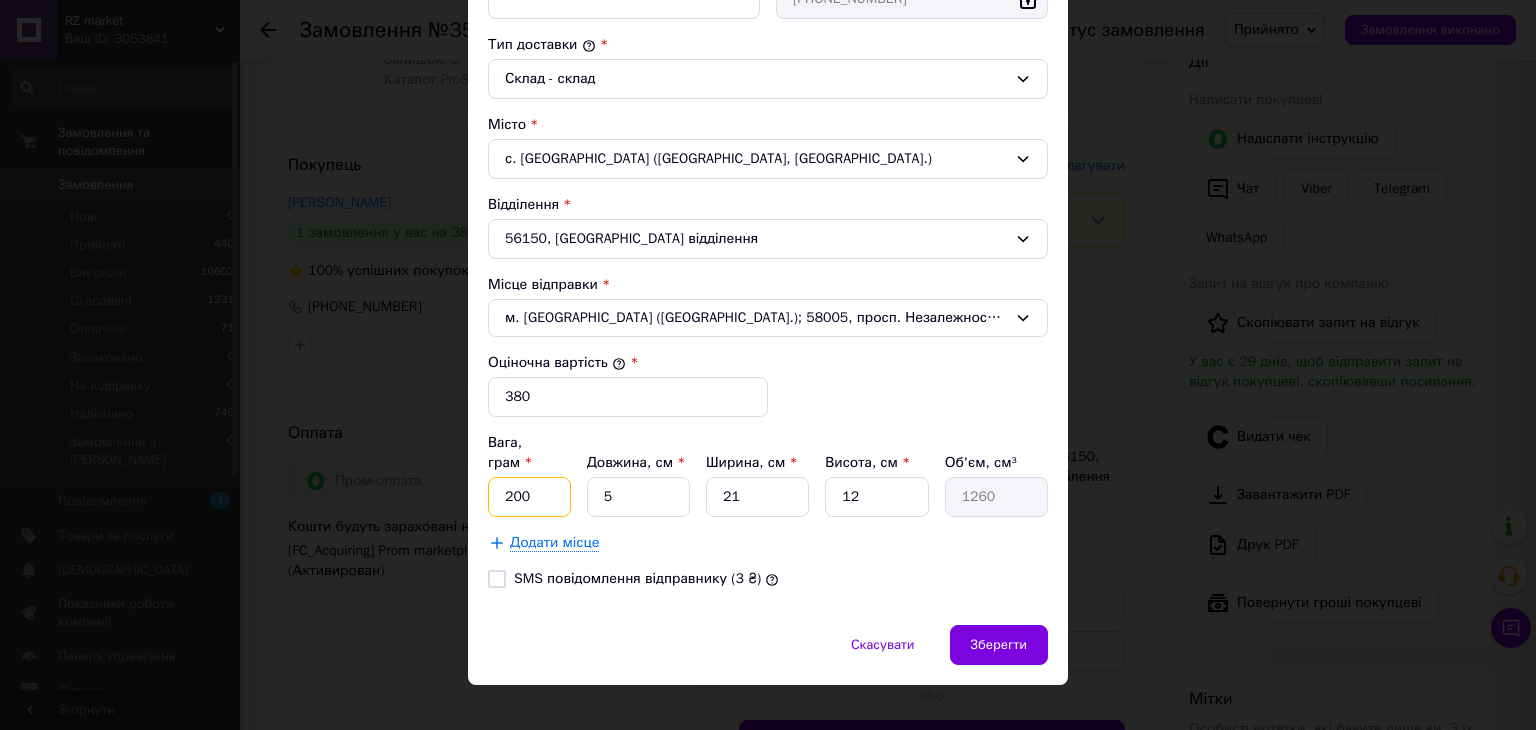 drag, startPoint x: 540, startPoint y: 468, endPoint x: 456, endPoint y: 459, distance: 84.48077 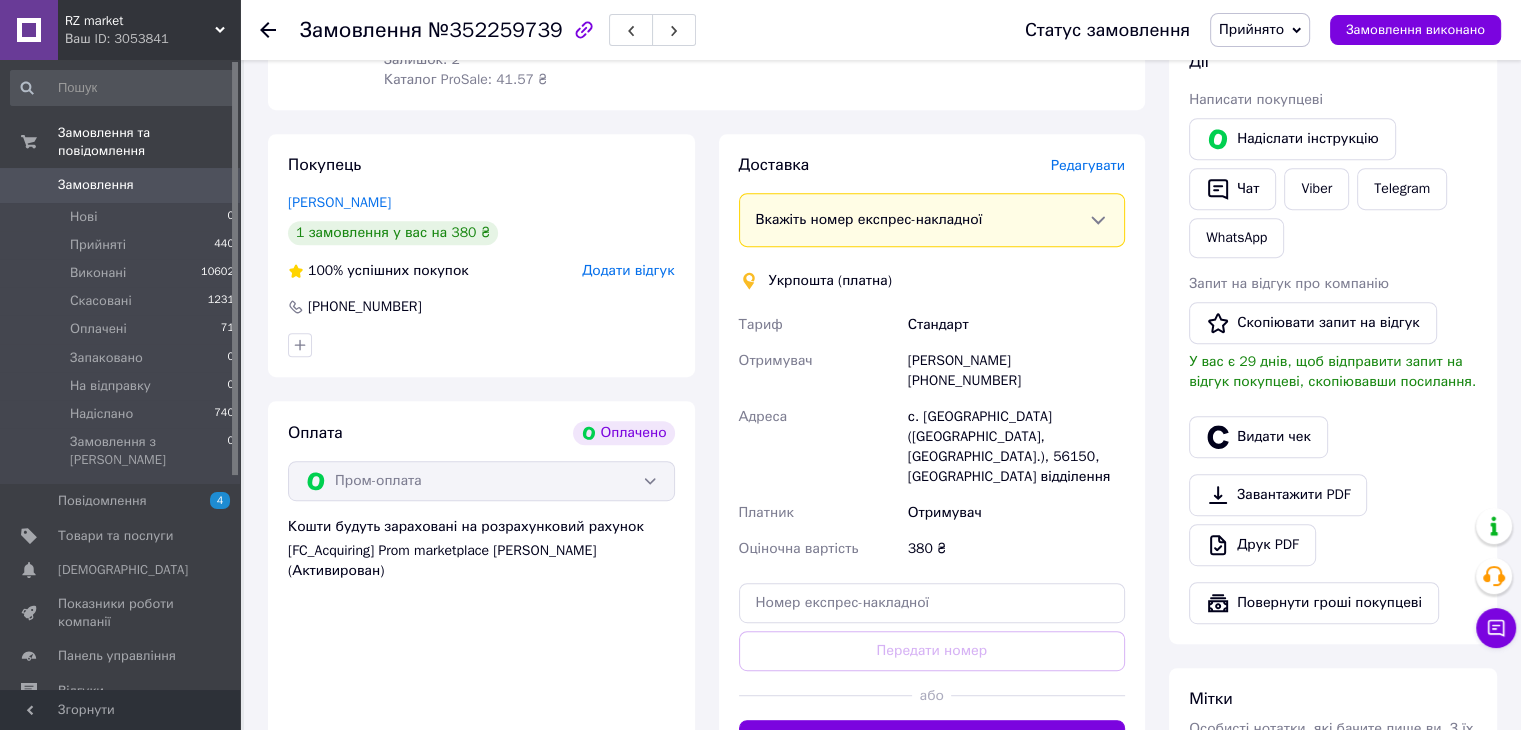 click on "Редагувати" at bounding box center [1088, 165] 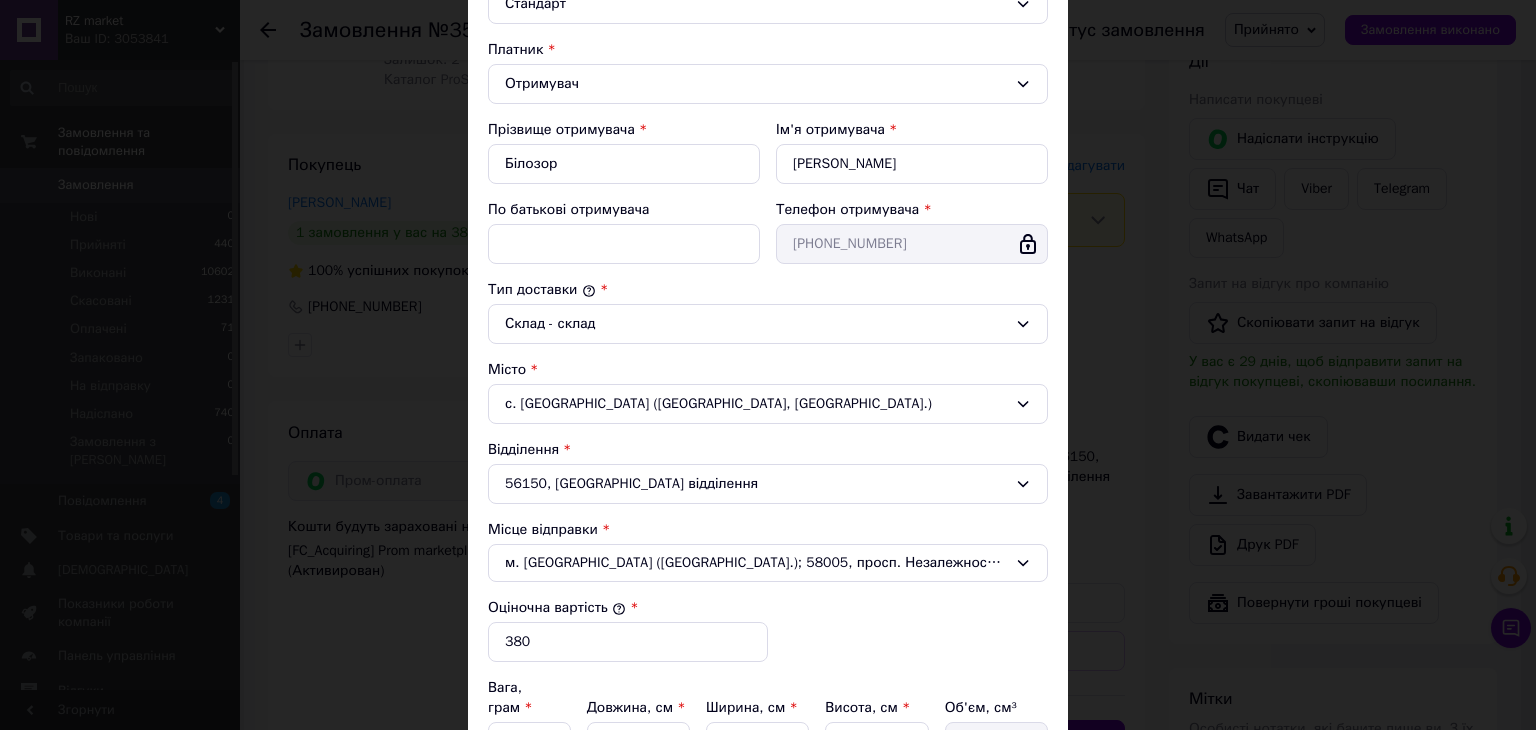 scroll, scrollTop: 516, scrollLeft: 0, axis: vertical 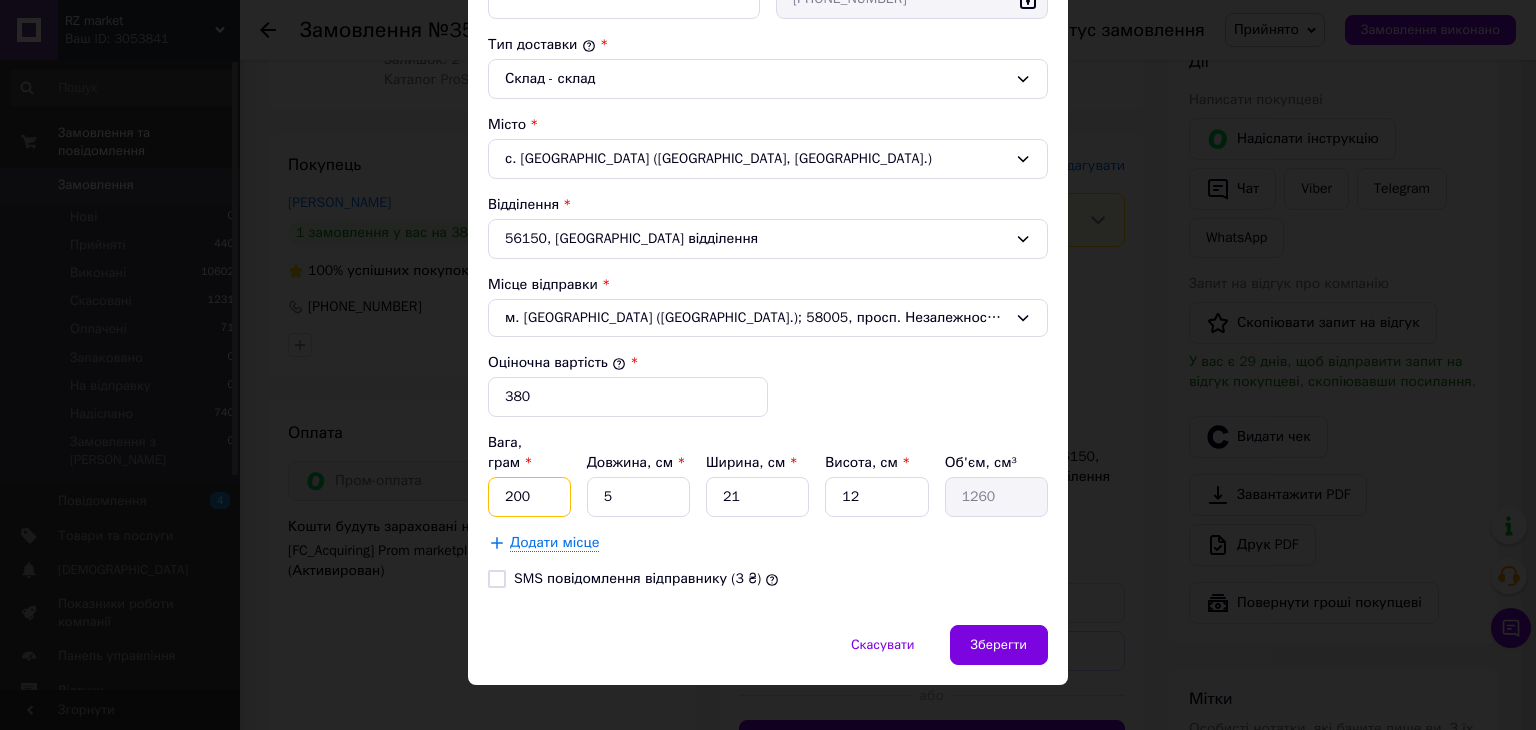 click on "200" at bounding box center (529, 497) 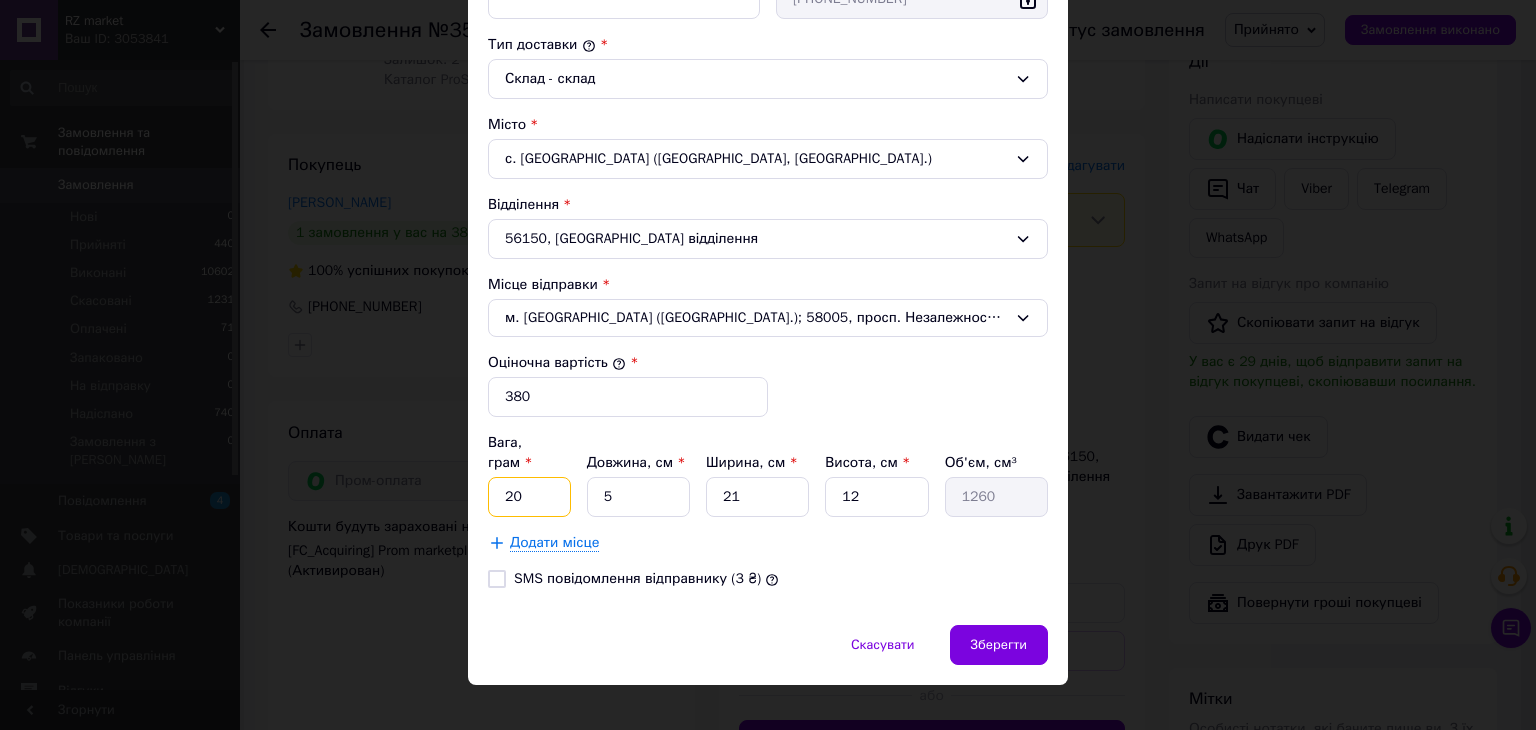 type on "2" 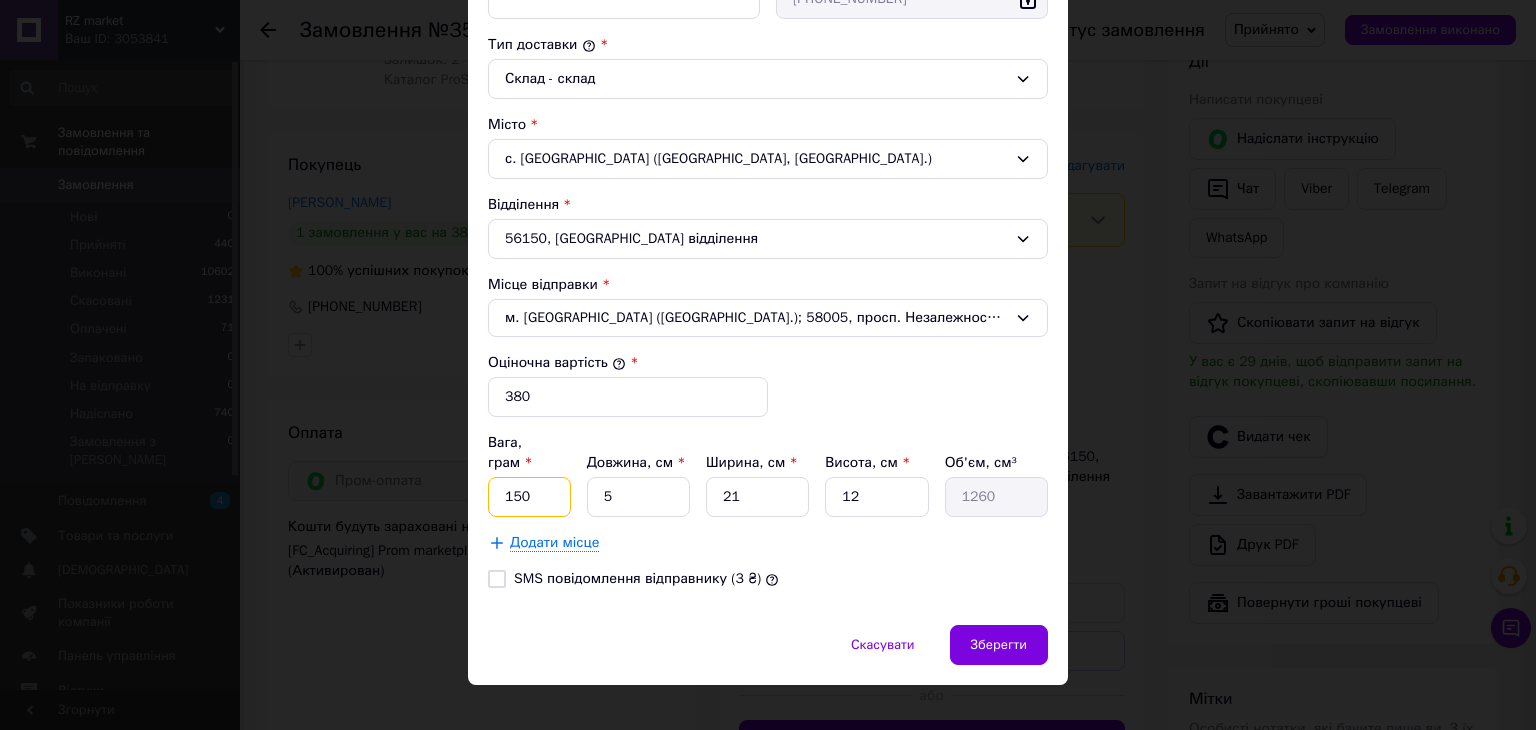 type on "150" 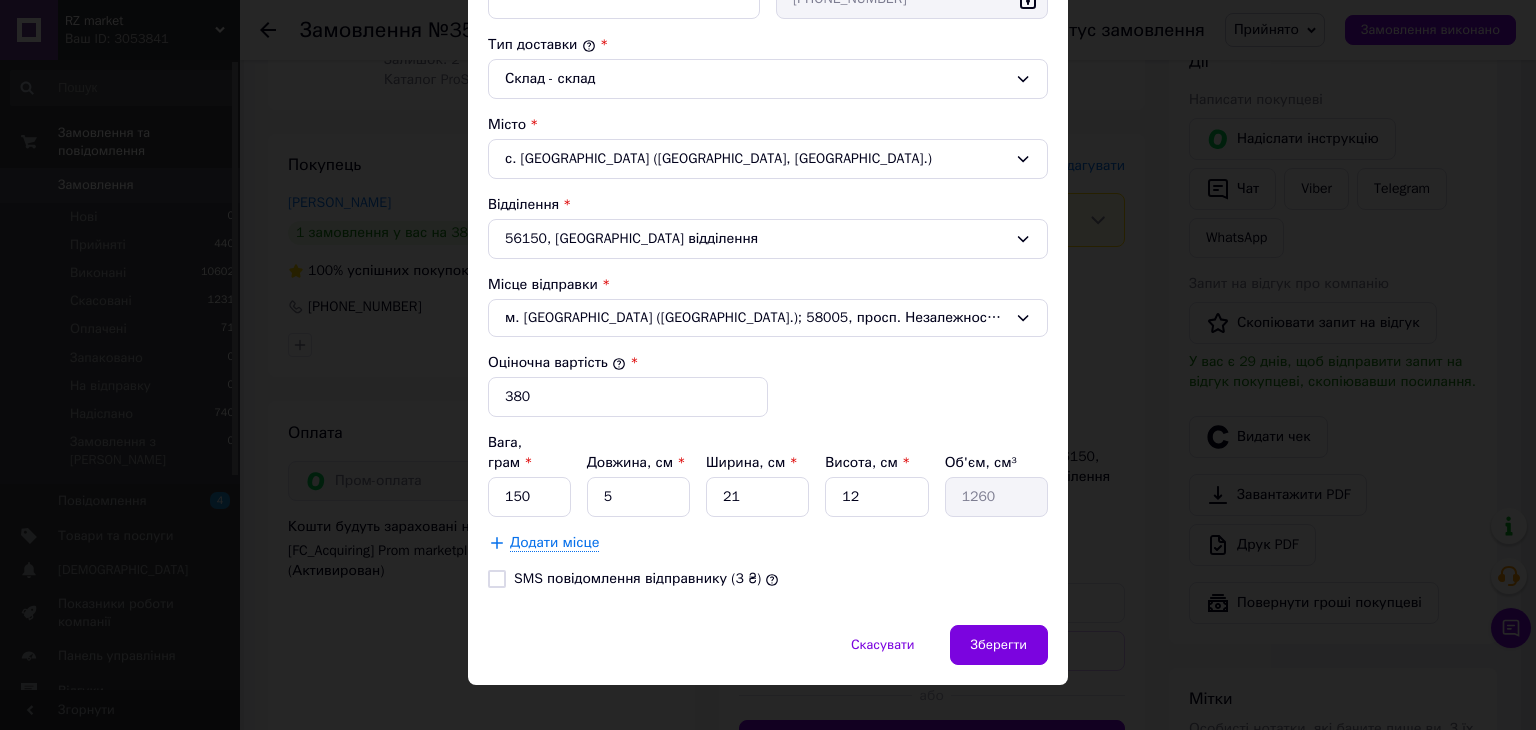 drag, startPoint x: 893, startPoint y: 526, endPoint x: 908, endPoint y: 529, distance: 15.297058 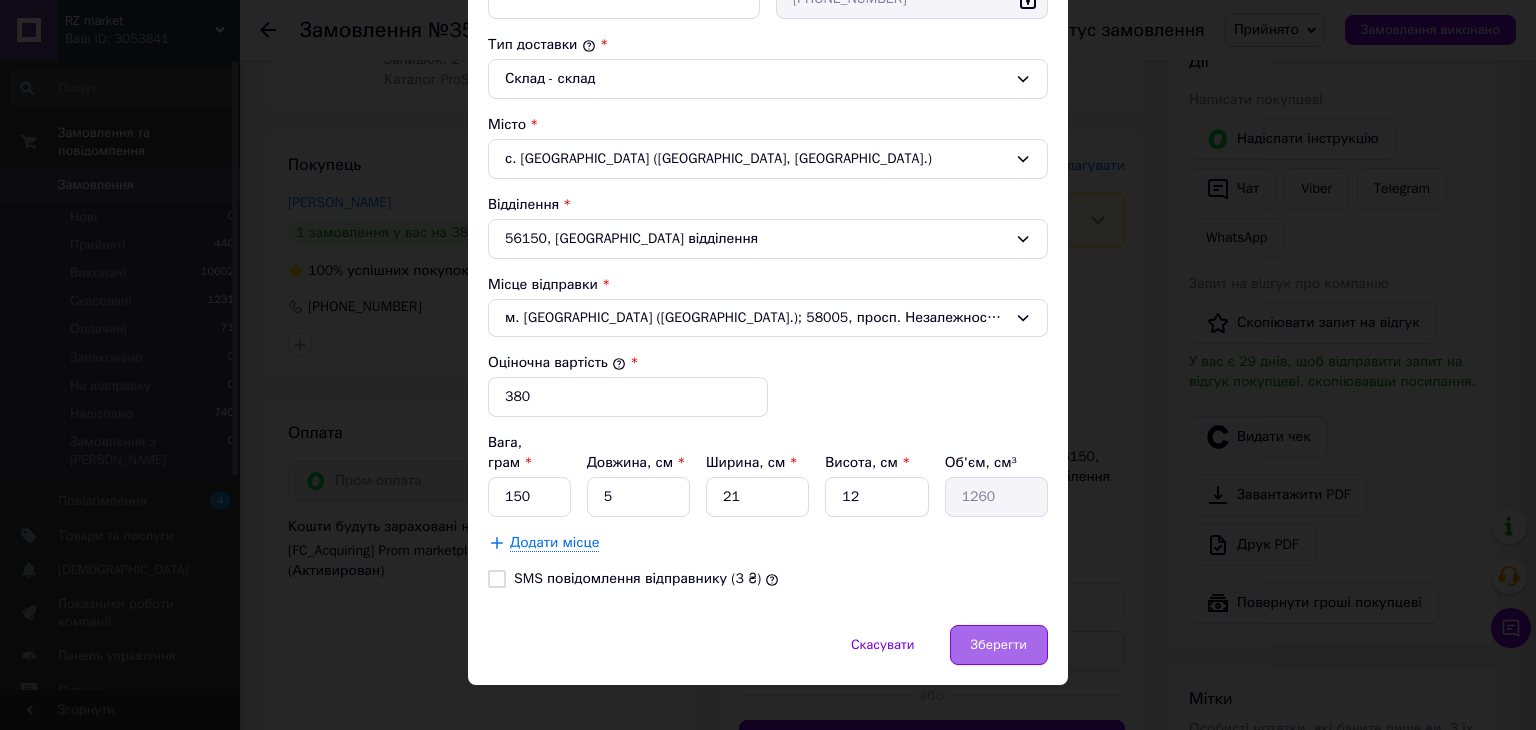 click on "Зберегти" at bounding box center [999, 645] 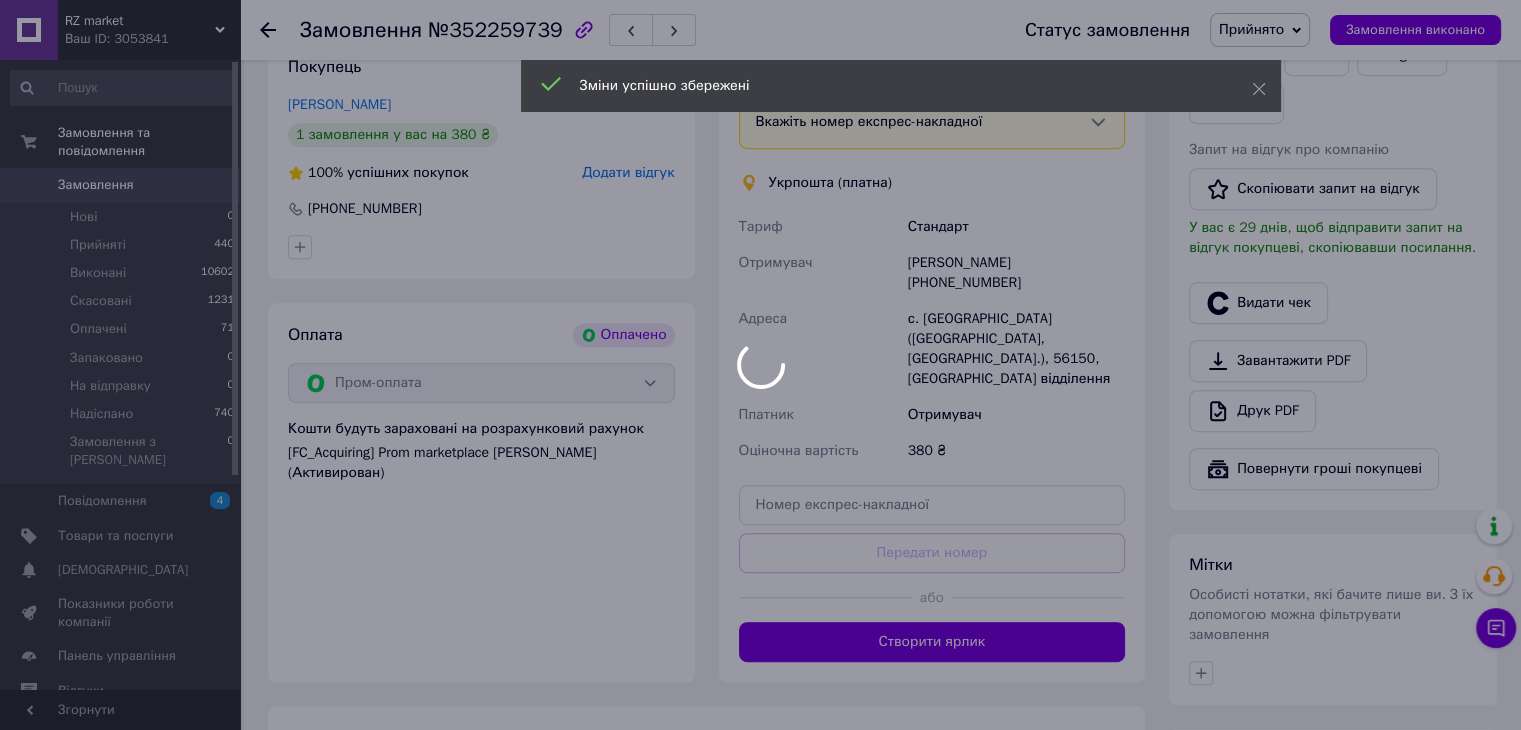 scroll, scrollTop: 1090, scrollLeft: 0, axis: vertical 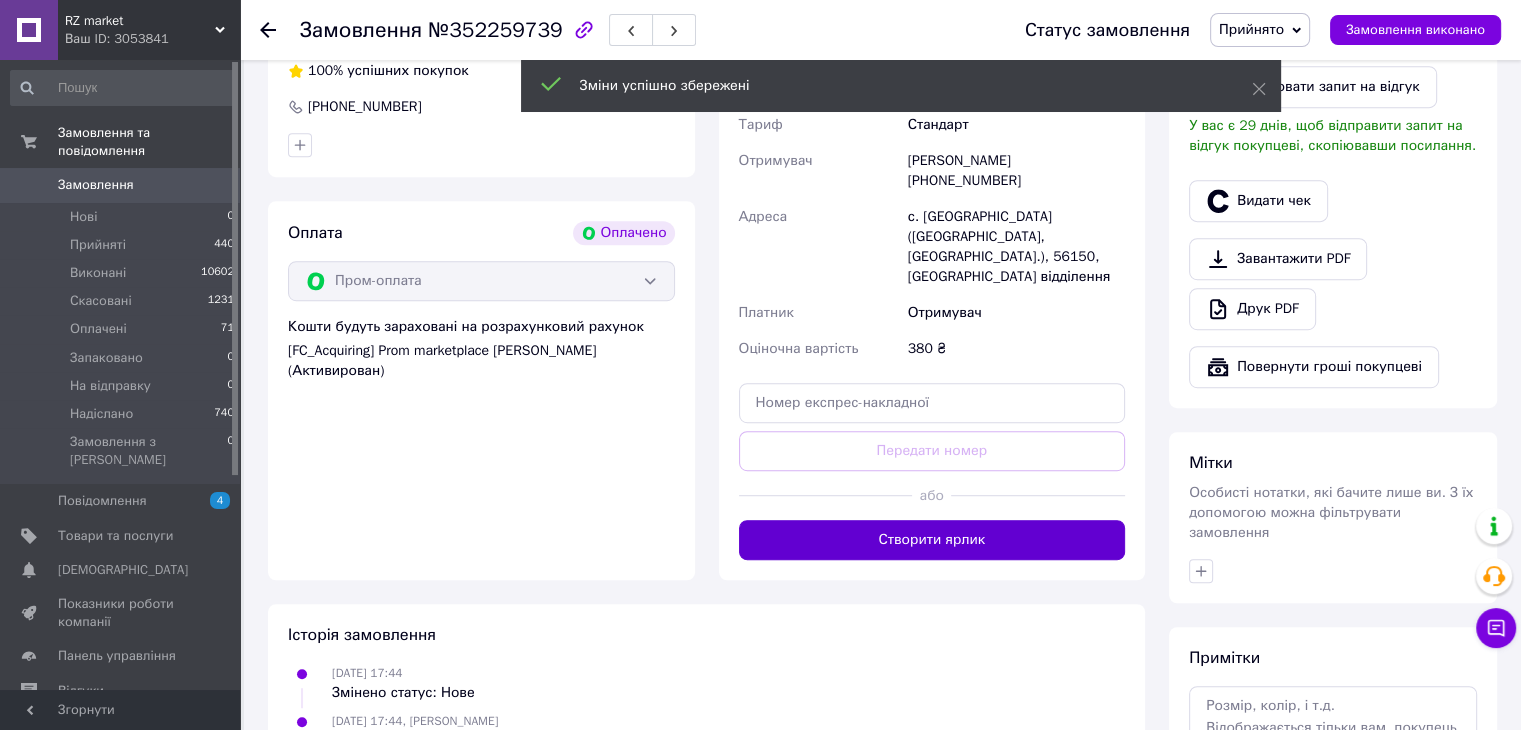 click on "Створити ярлик" at bounding box center [932, 540] 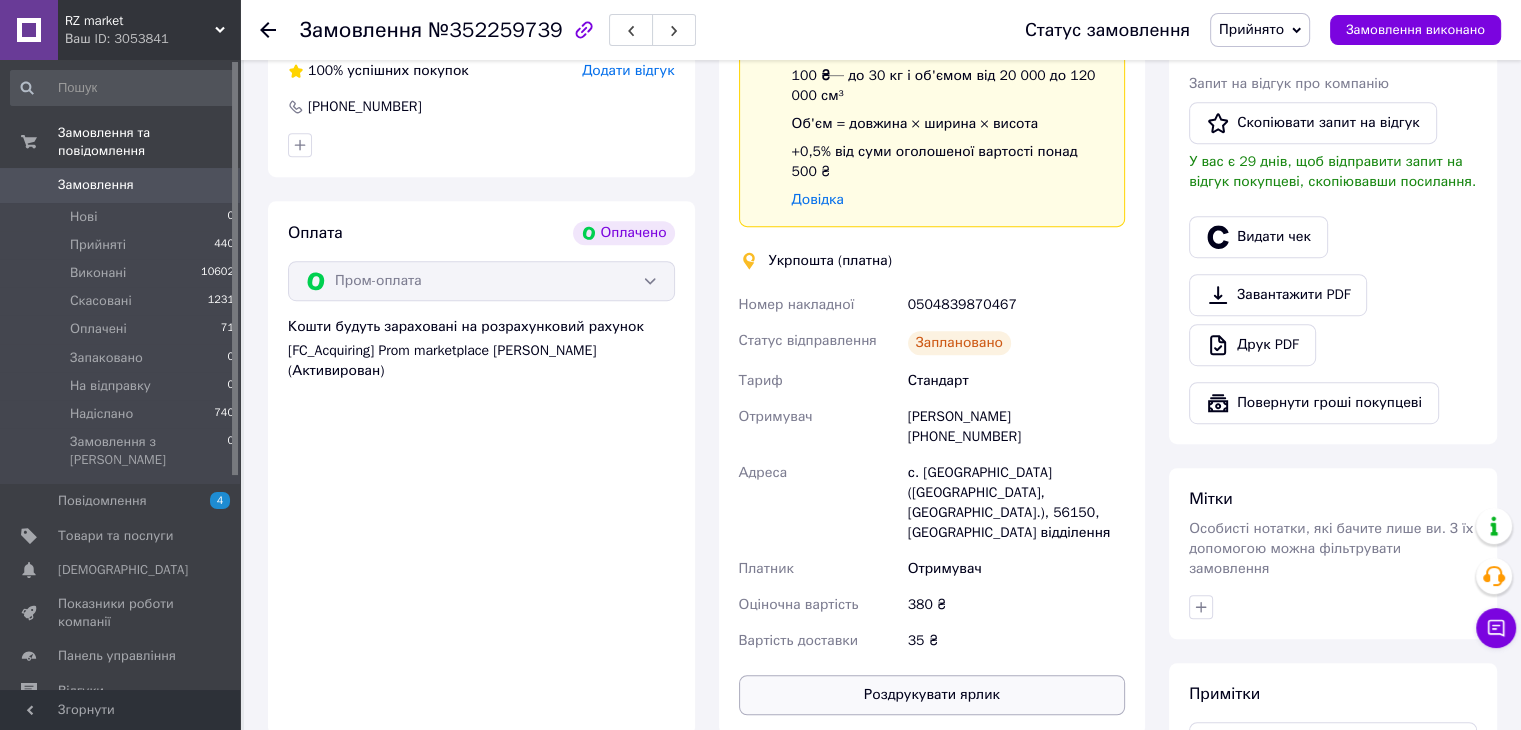 click on "Роздрукувати ярлик" at bounding box center [932, 695] 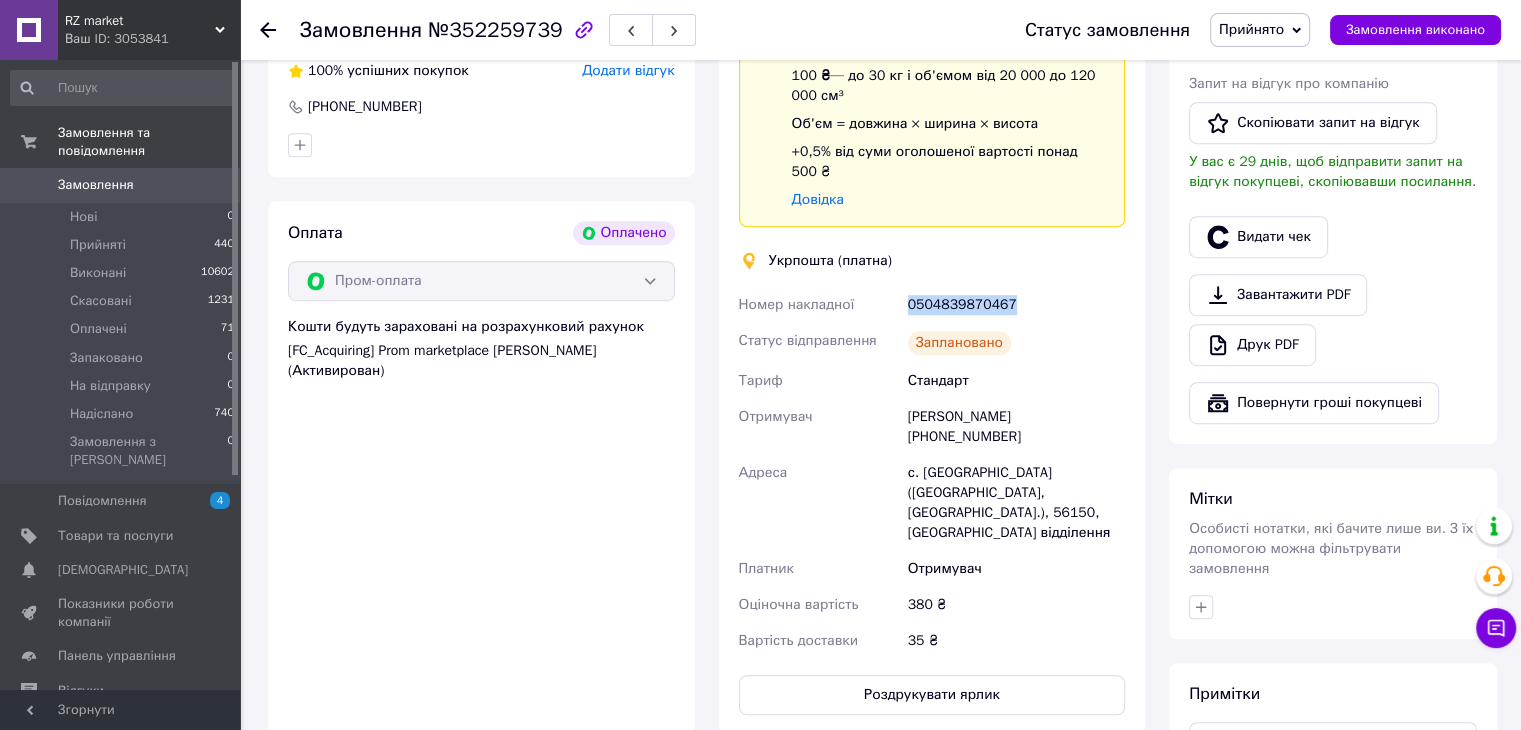 drag, startPoint x: 1027, startPoint y: 270, endPoint x: 897, endPoint y: 265, distance: 130.09612 